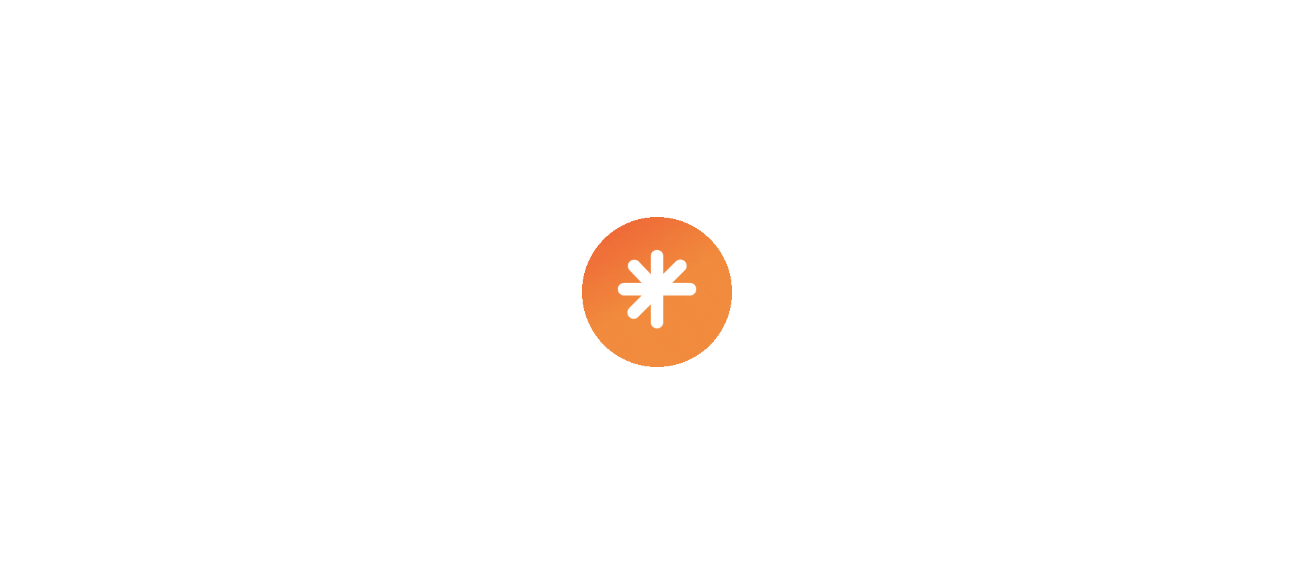 scroll, scrollTop: 0, scrollLeft: 0, axis: both 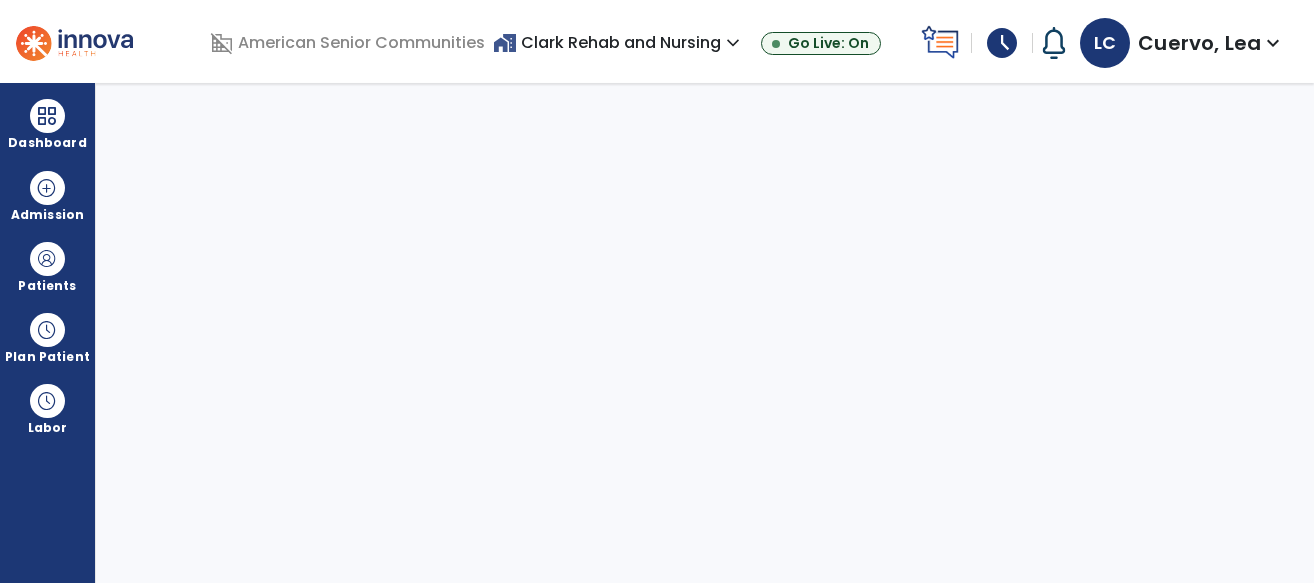 select on "****" 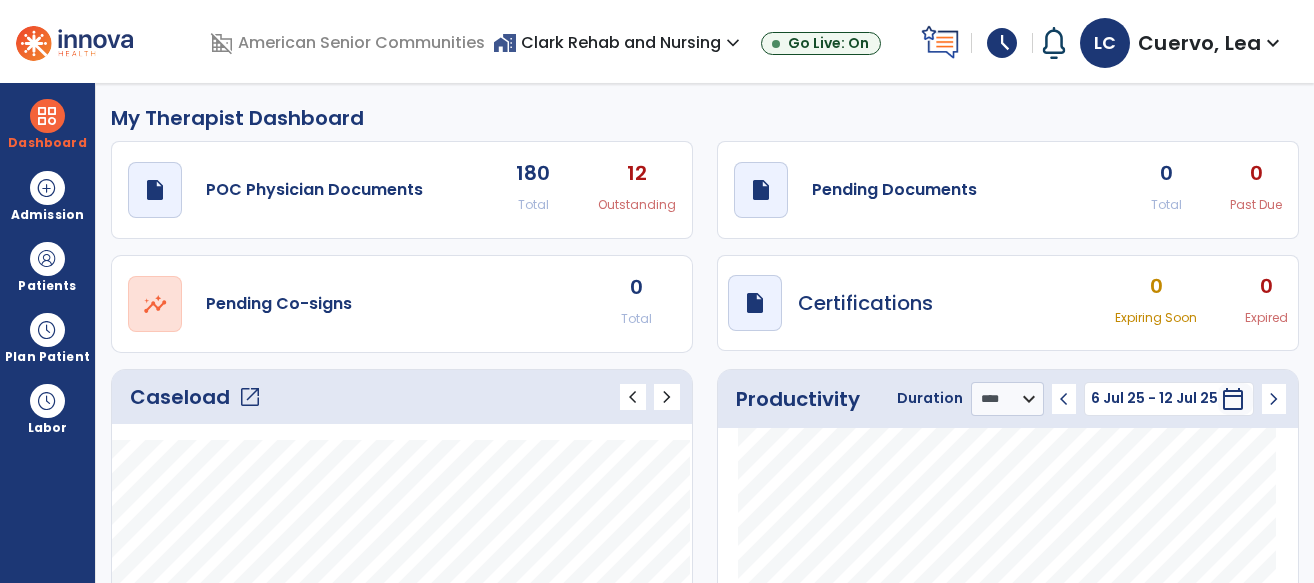 click on "open_in_new" 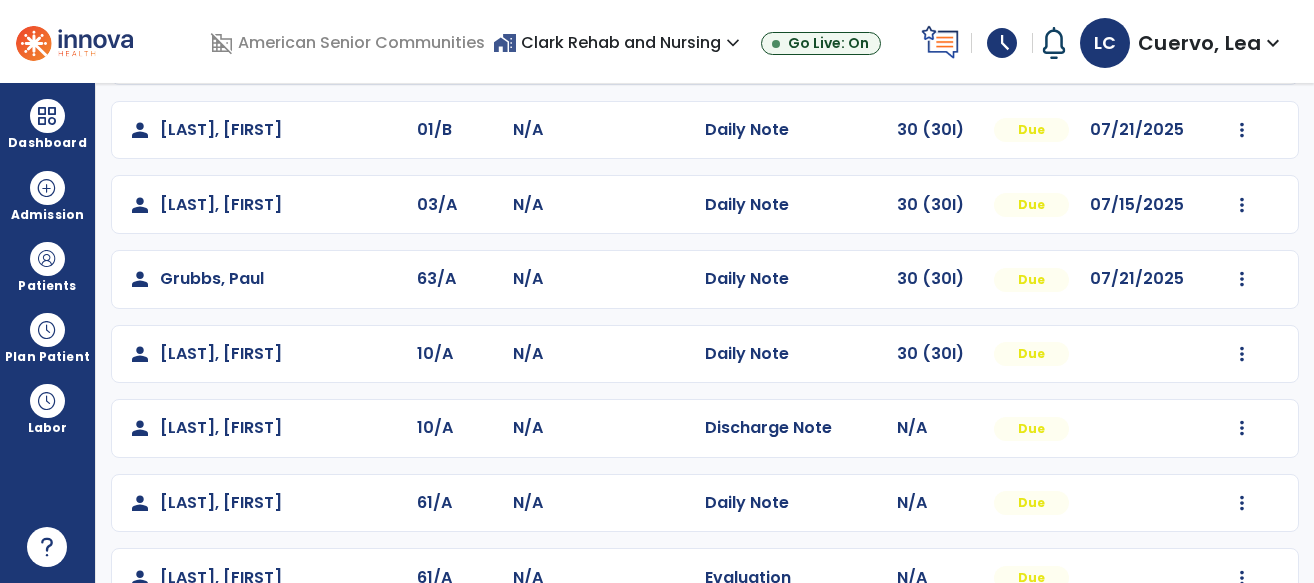 scroll, scrollTop: 401, scrollLeft: 0, axis: vertical 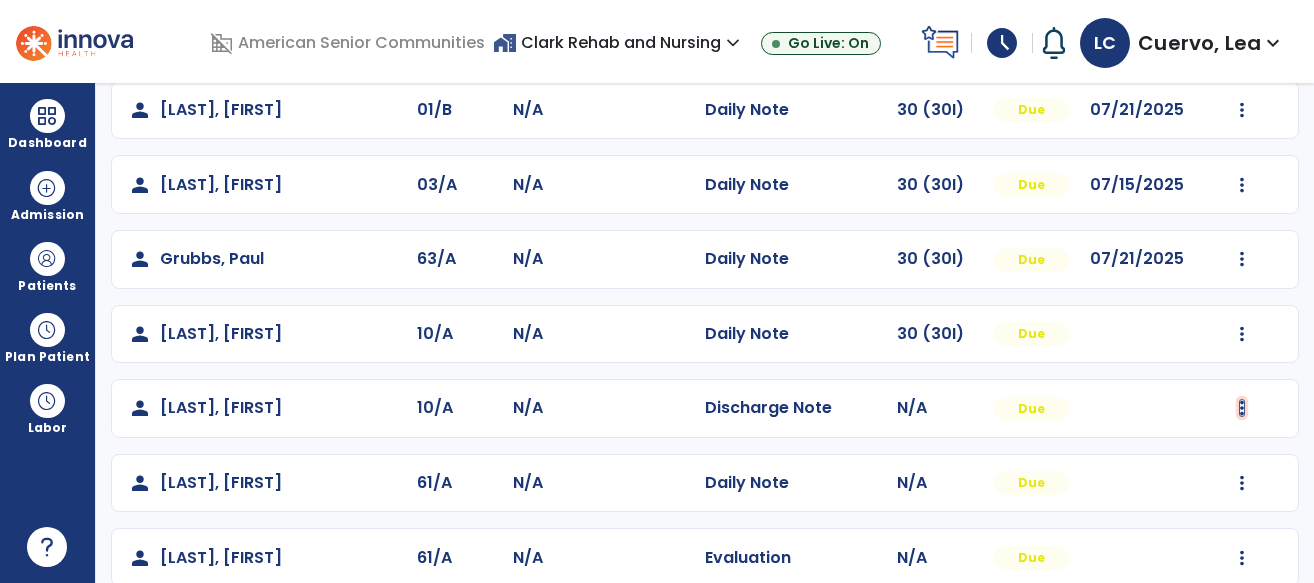 click at bounding box center [1242, -39] 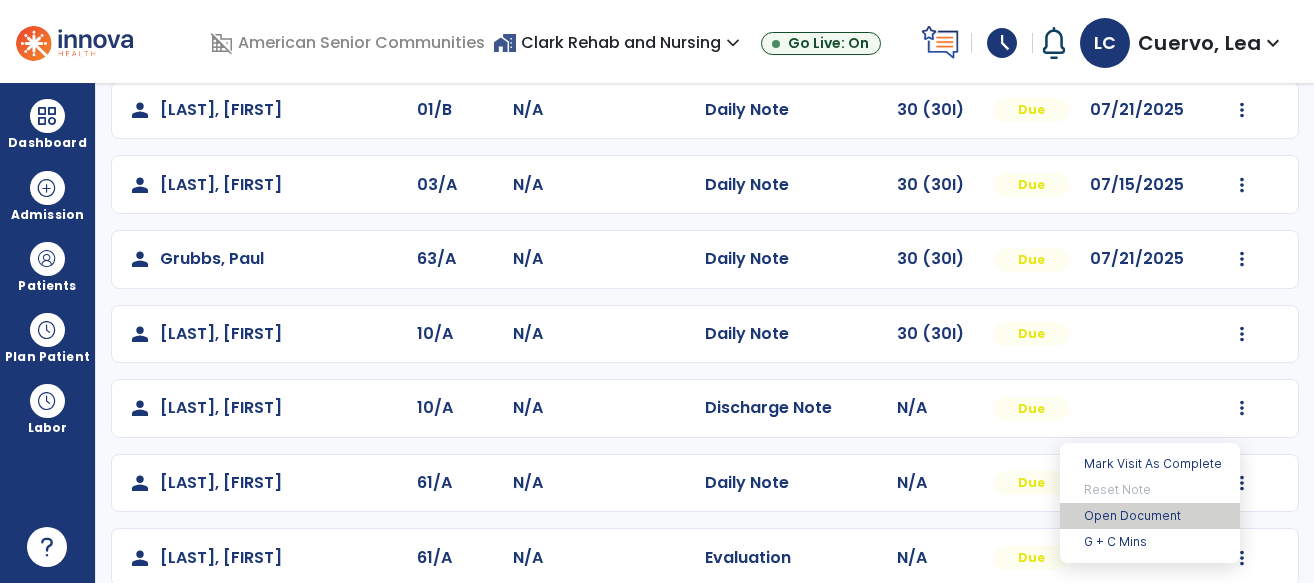 click on "Open Document" at bounding box center [1150, 516] 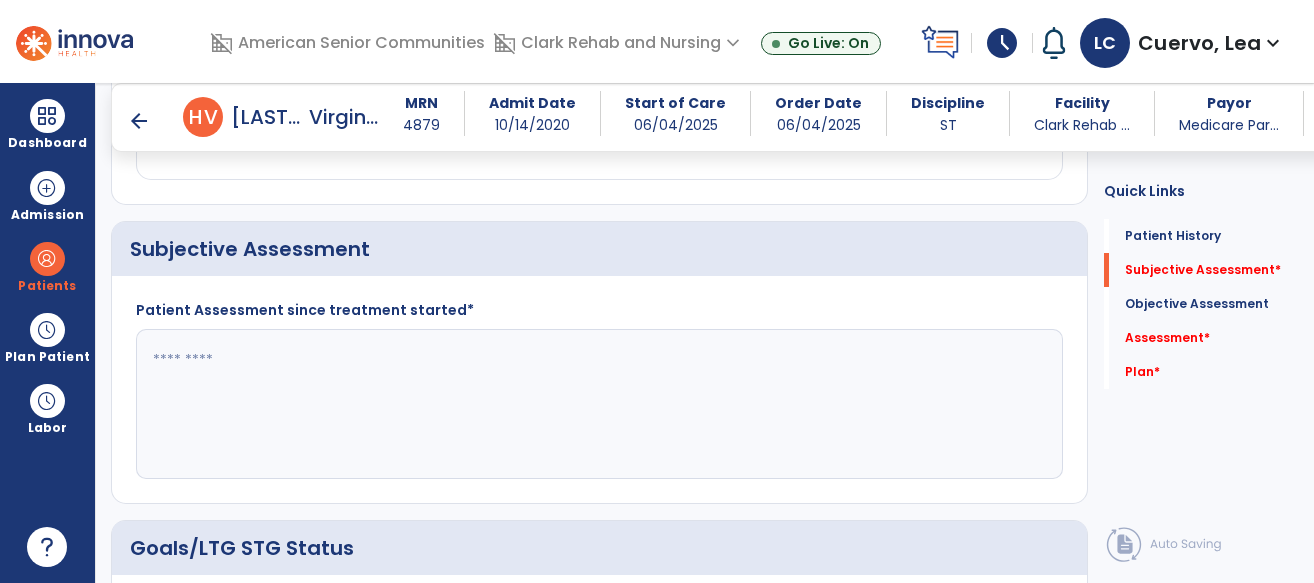 scroll, scrollTop: 0, scrollLeft: 0, axis: both 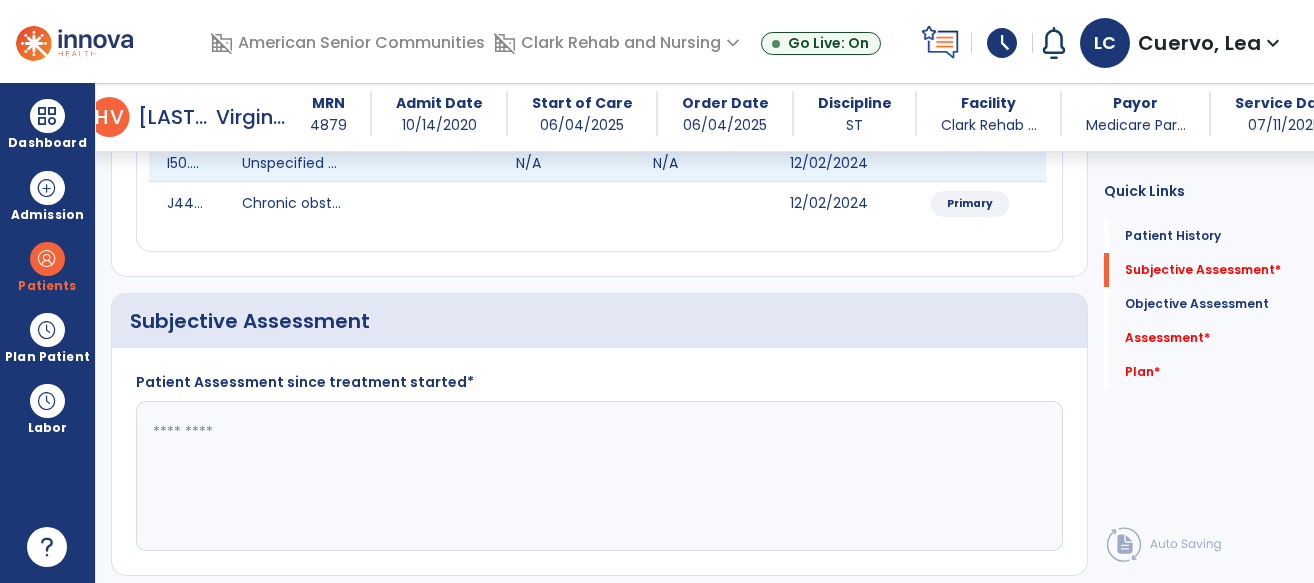 click 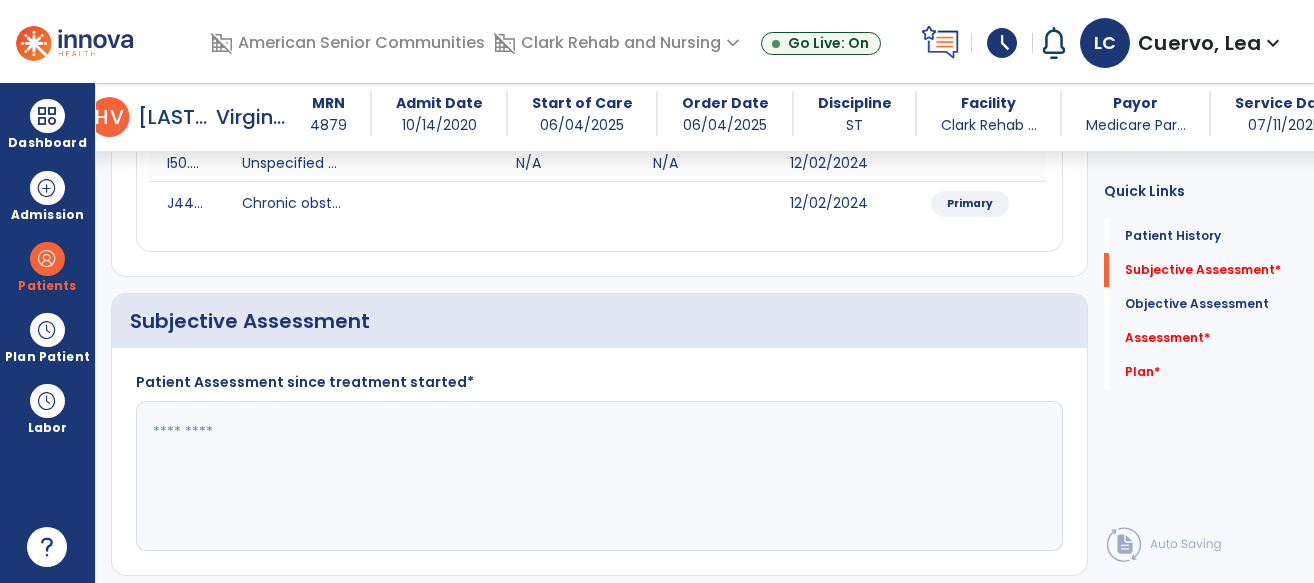 scroll, scrollTop: 429, scrollLeft: 0, axis: vertical 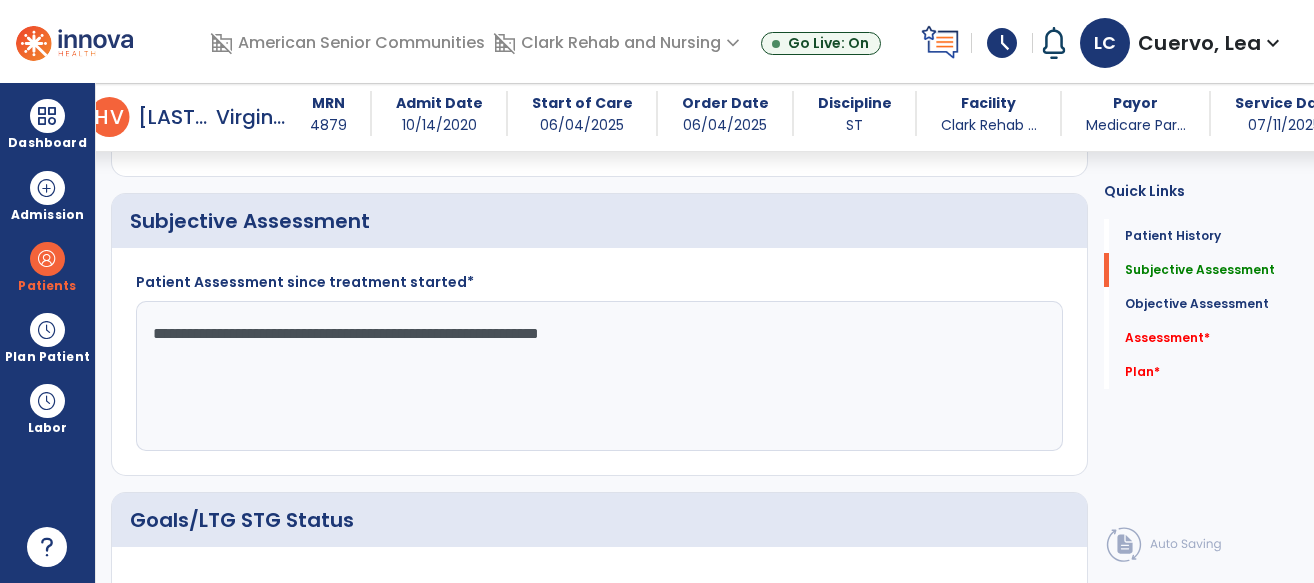 click on "**********" 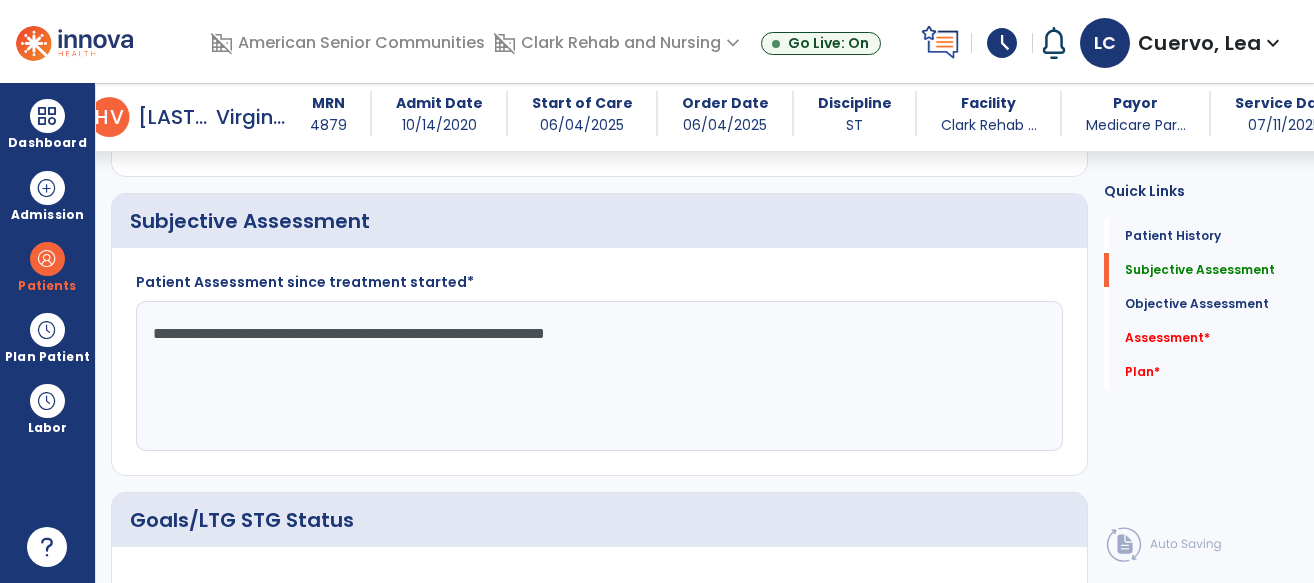click on "**********" 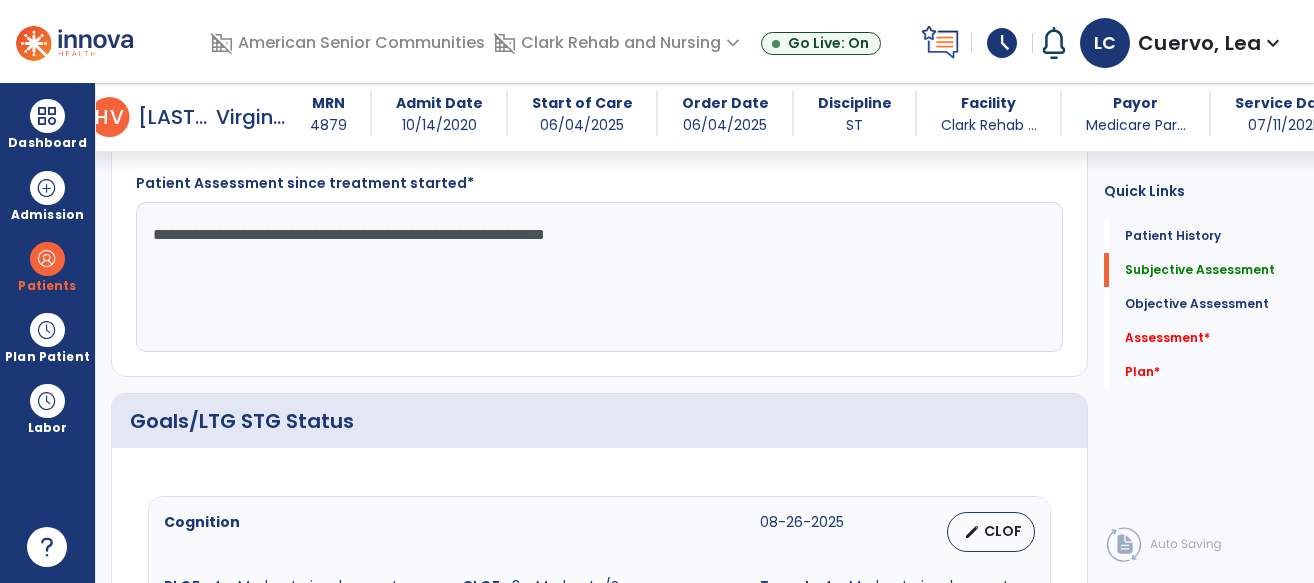 scroll, scrollTop: 508, scrollLeft: 0, axis: vertical 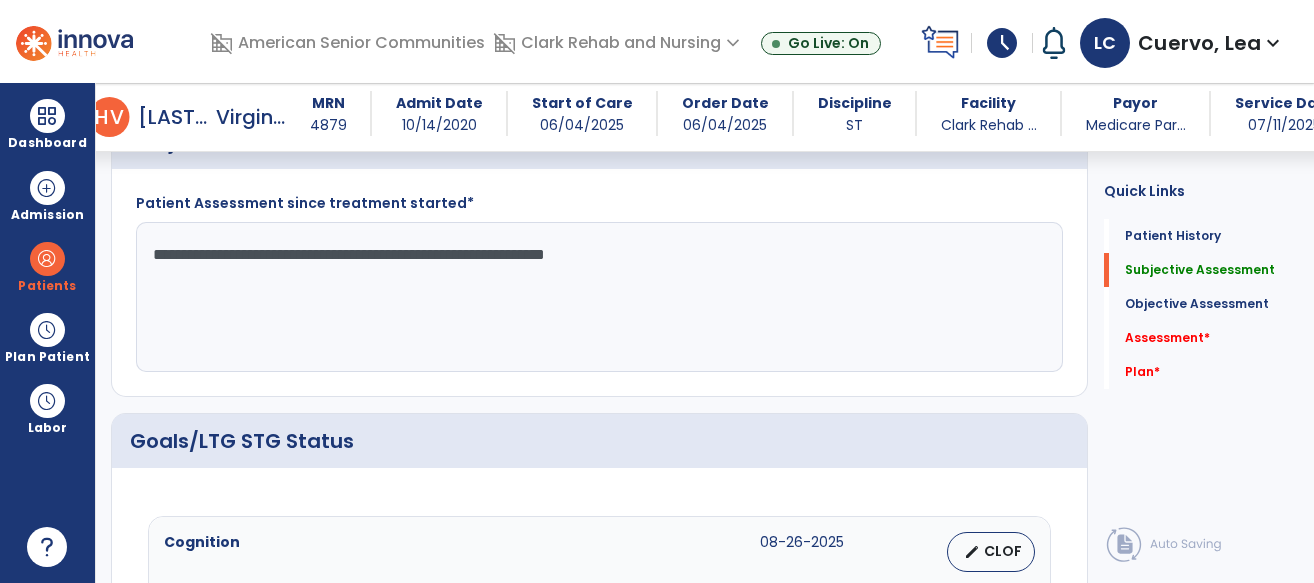 click on "**********" 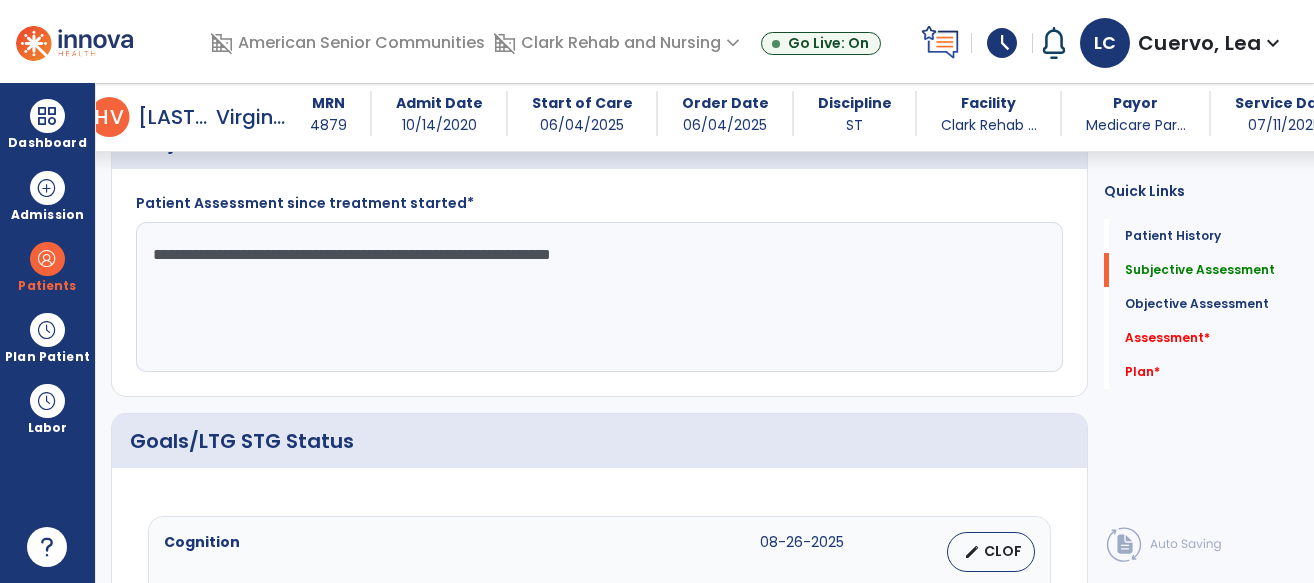 click on "**********" 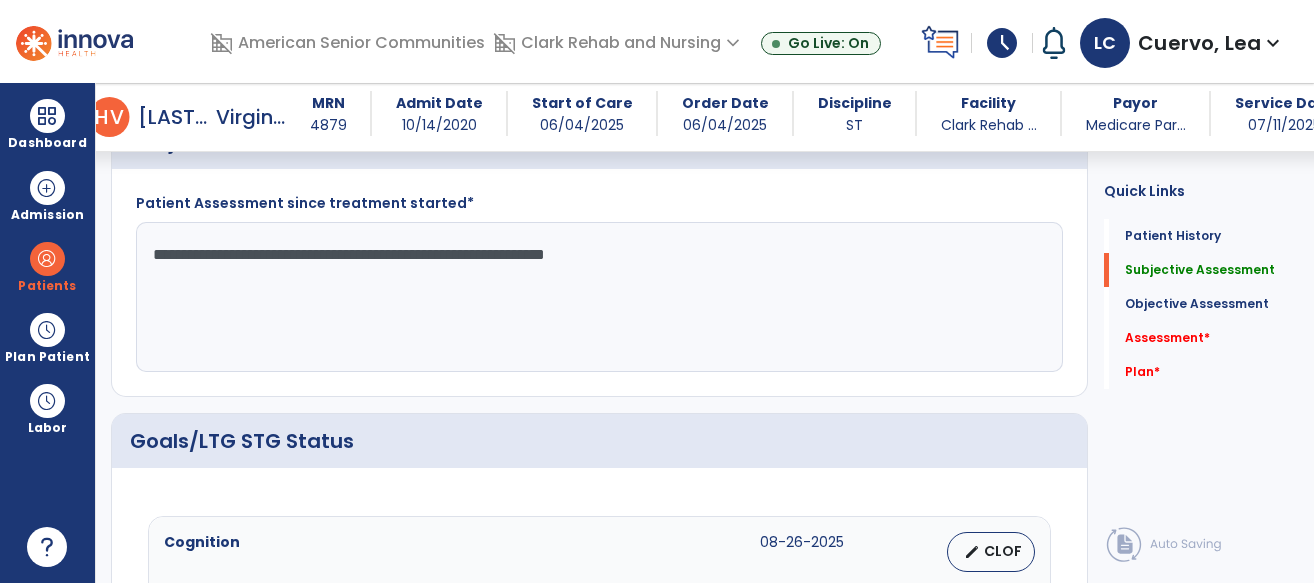click on "**********" 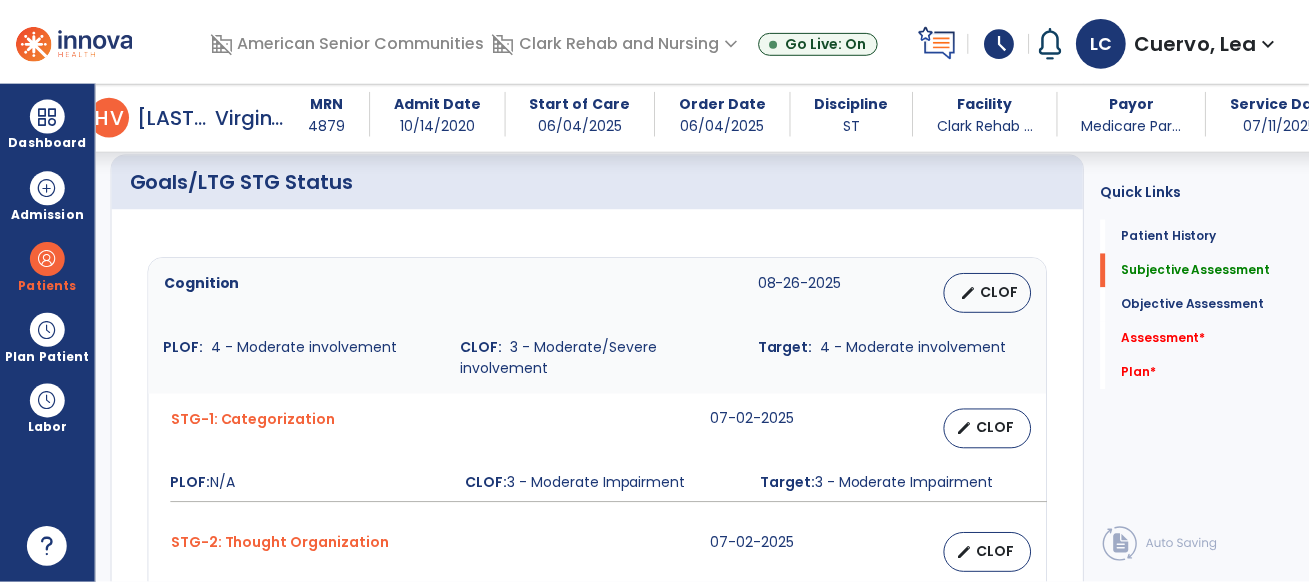 scroll, scrollTop: 866, scrollLeft: 0, axis: vertical 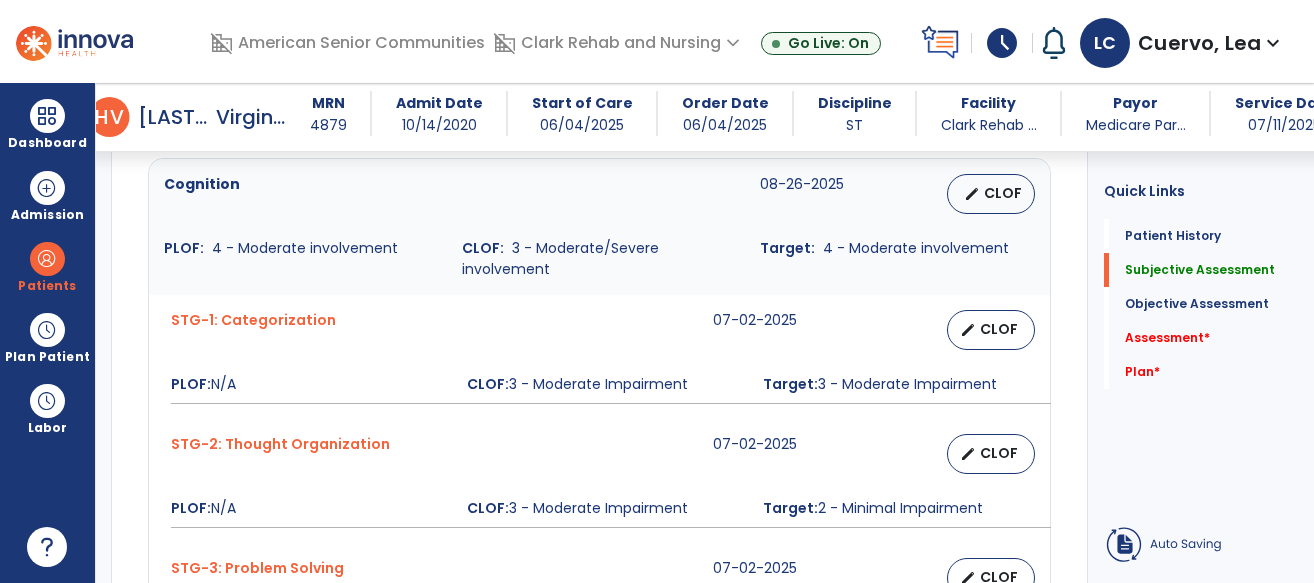 type on "**********" 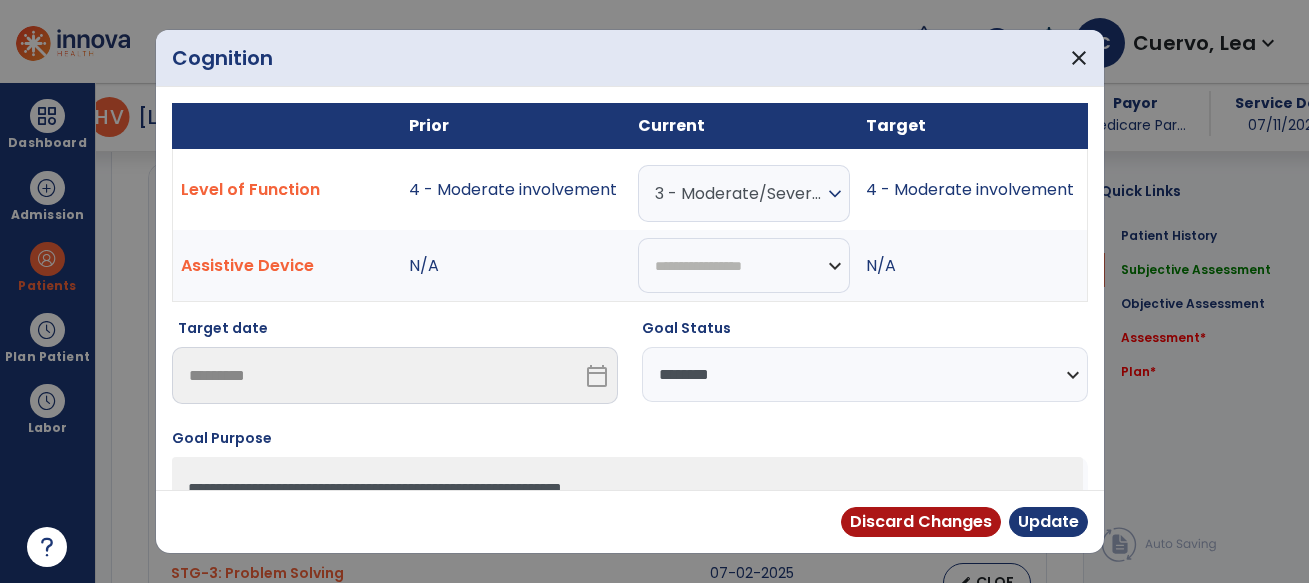 scroll, scrollTop: 866, scrollLeft: 0, axis: vertical 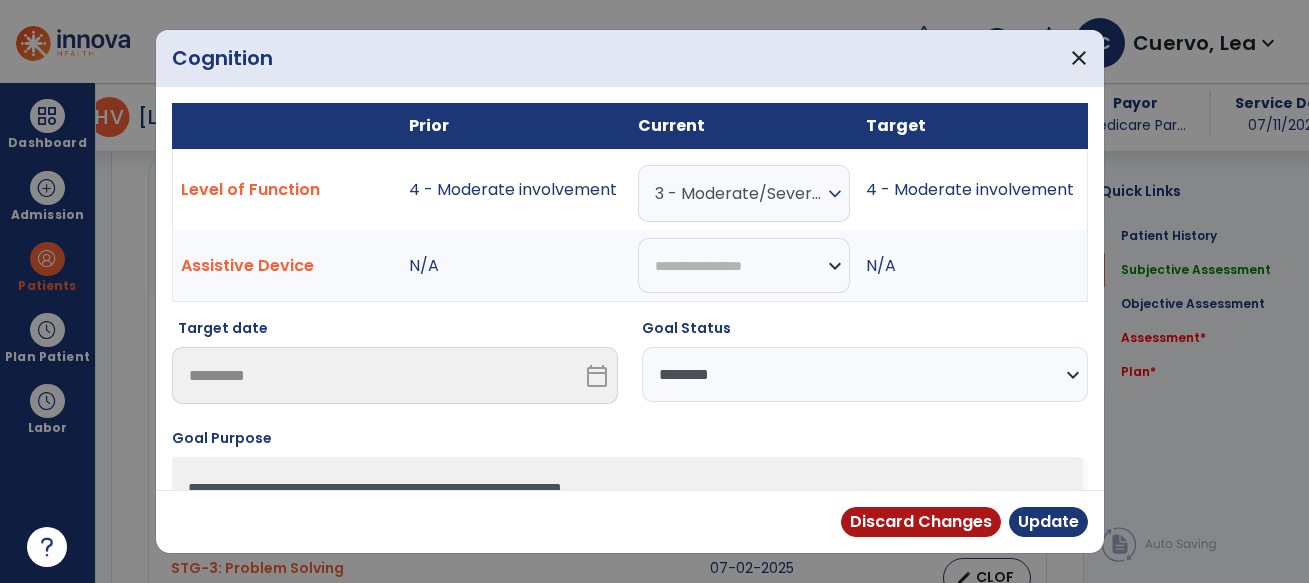 click on "3 - Moderate/Severe involvement" at bounding box center [739, 193] 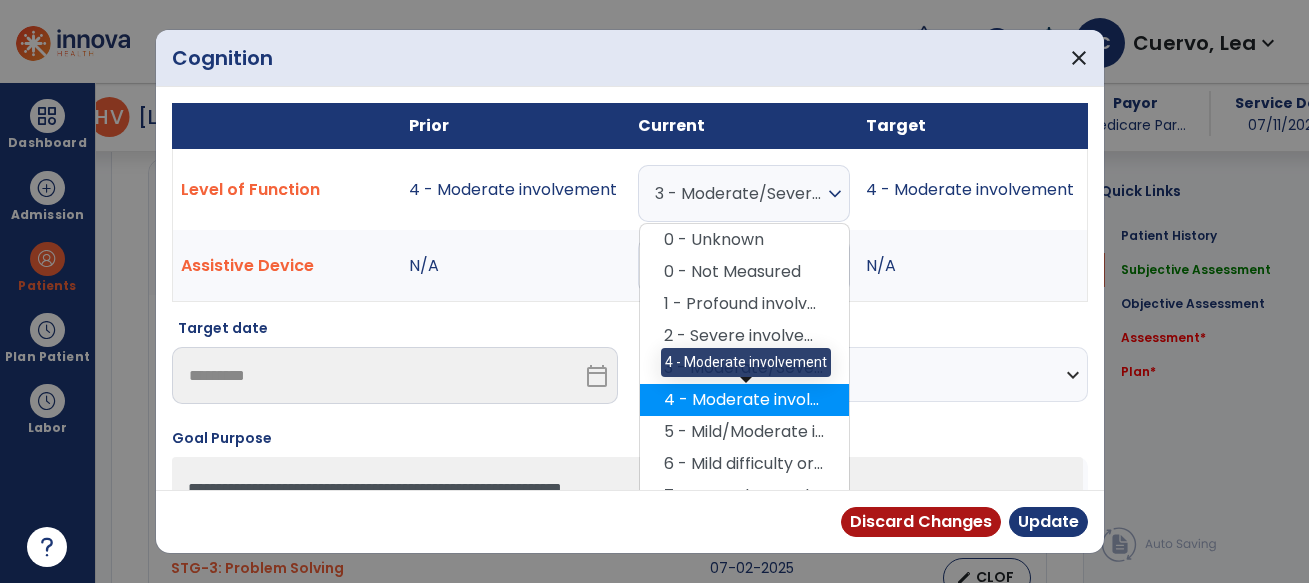 click on "4 - Moderate involvement" at bounding box center (744, 400) 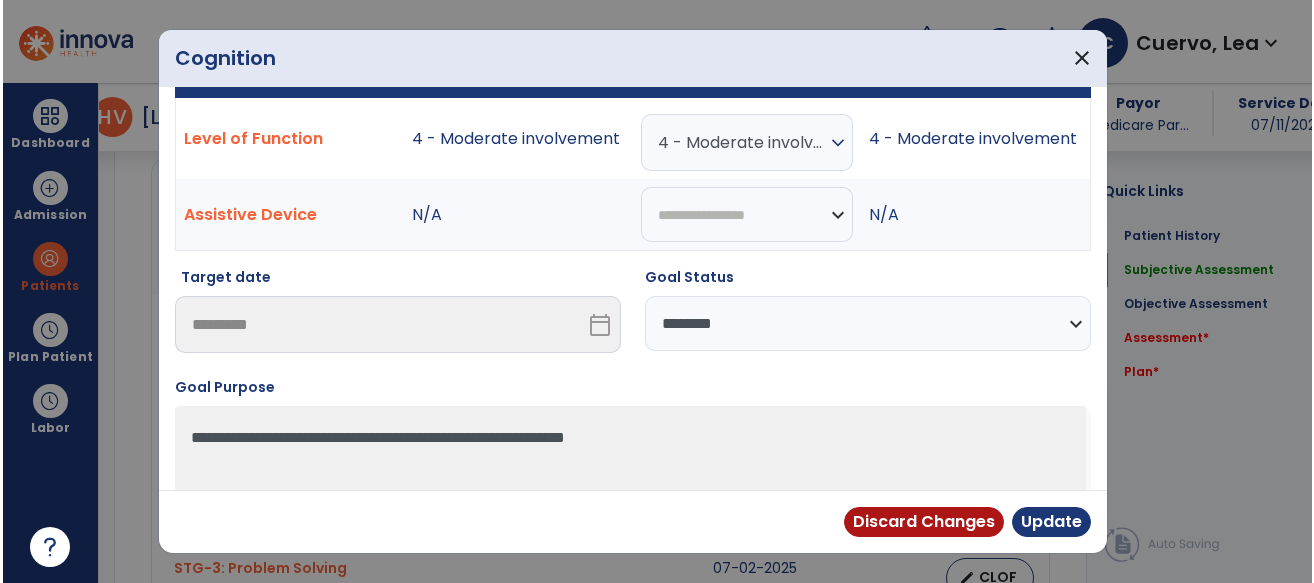 scroll, scrollTop: 61, scrollLeft: 0, axis: vertical 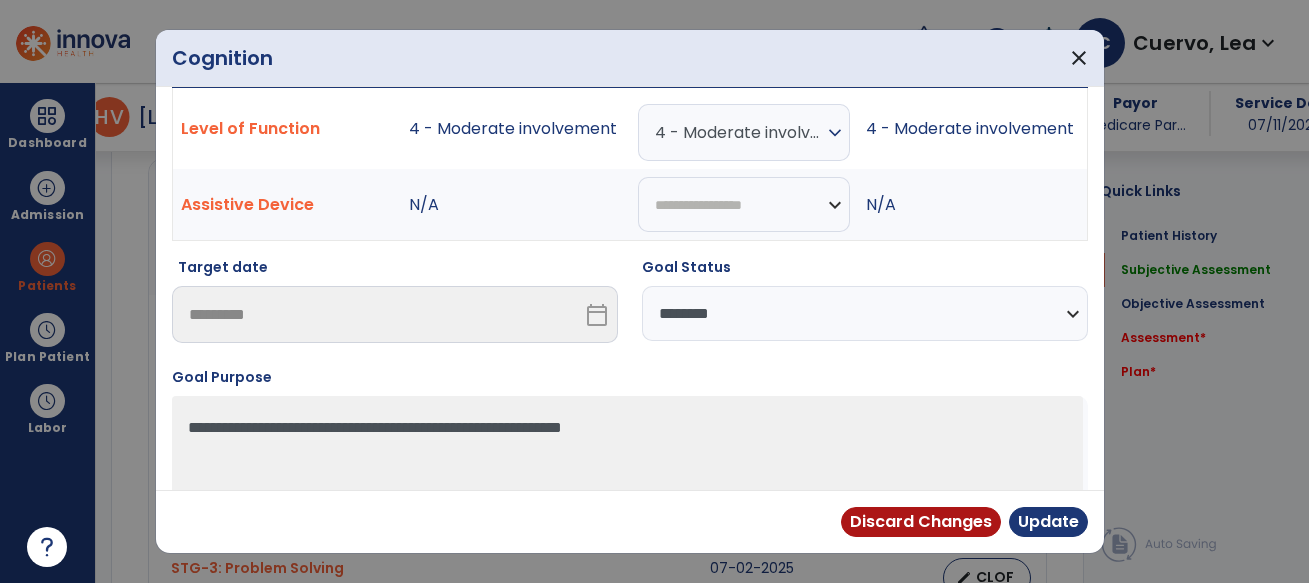 click on "**********" at bounding box center [865, 313] 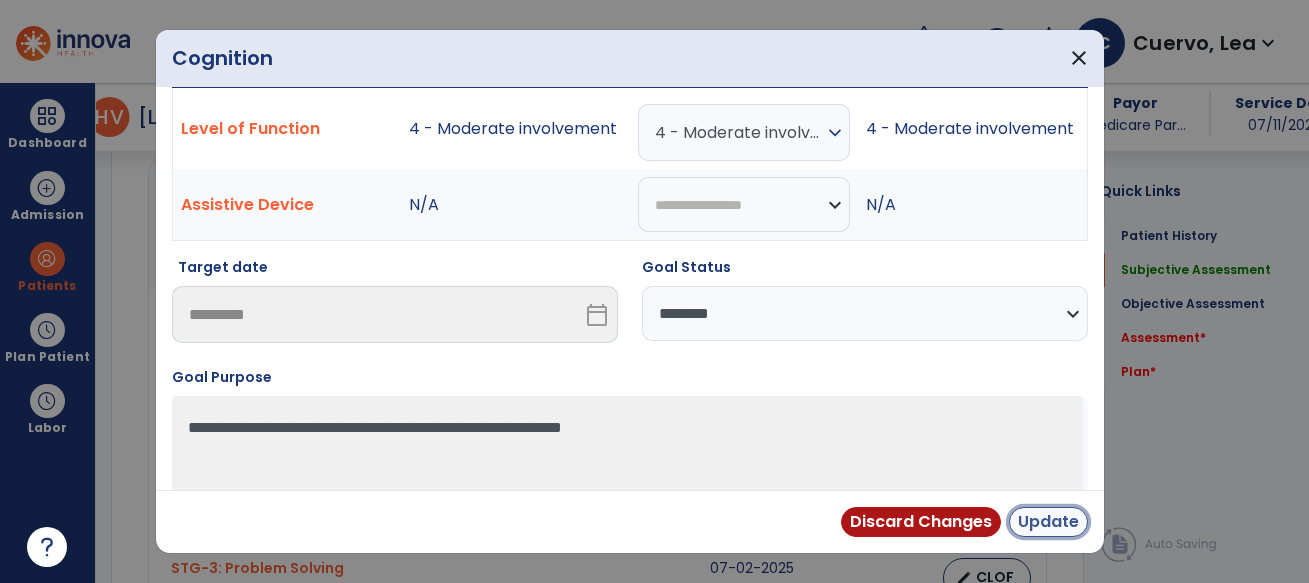 click on "Update" at bounding box center [1048, 522] 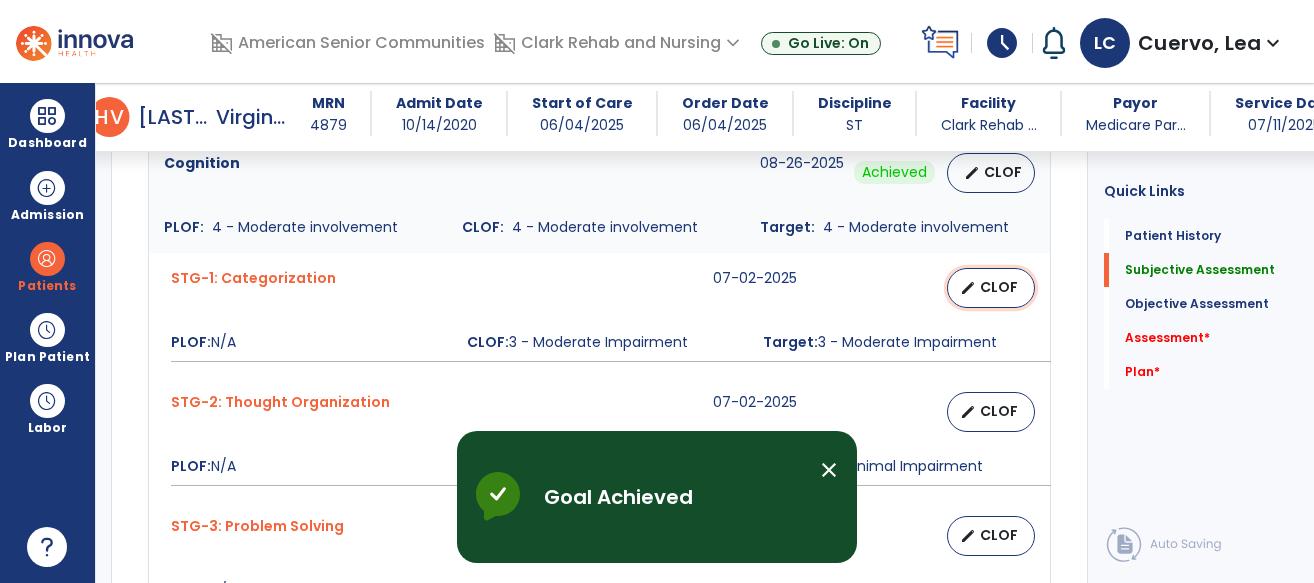 click on "CLOF" at bounding box center (999, 287) 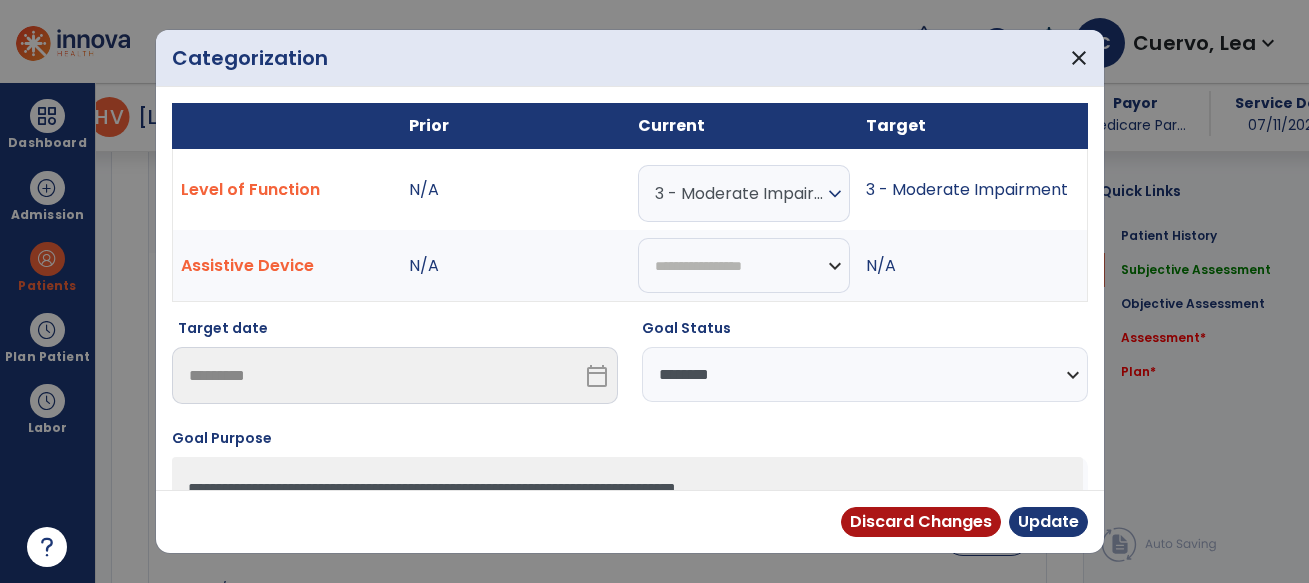 scroll, scrollTop: 887, scrollLeft: 0, axis: vertical 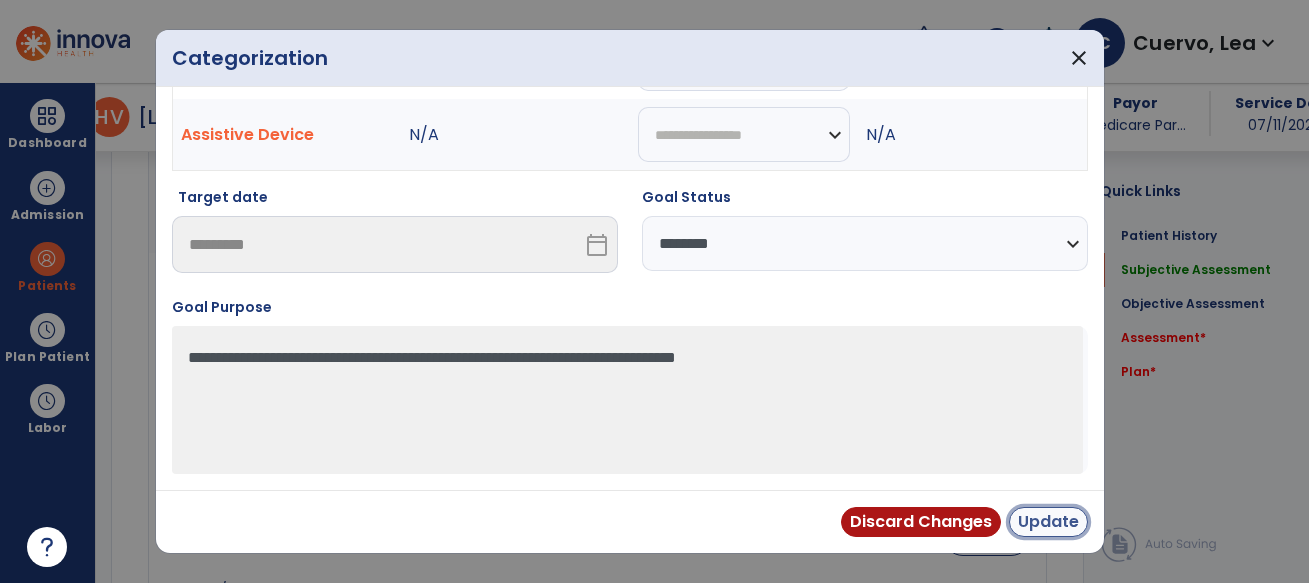 click on "Update" at bounding box center [1048, 522] 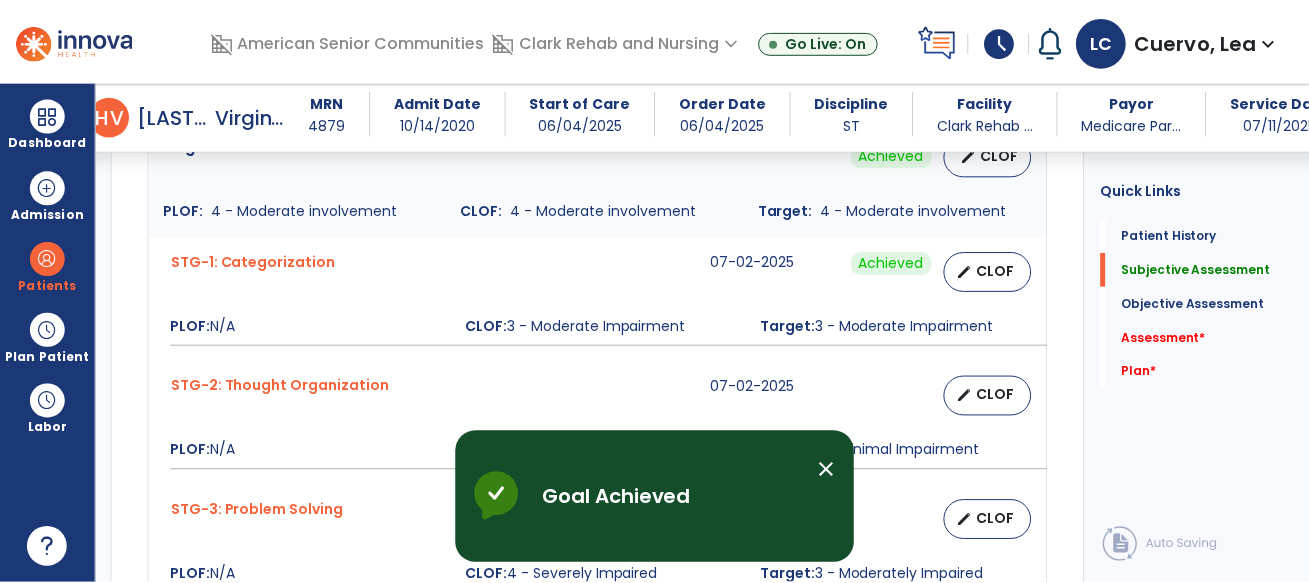 scroll, scrollTop: 920, scrollLeft: 0, axis: vertical 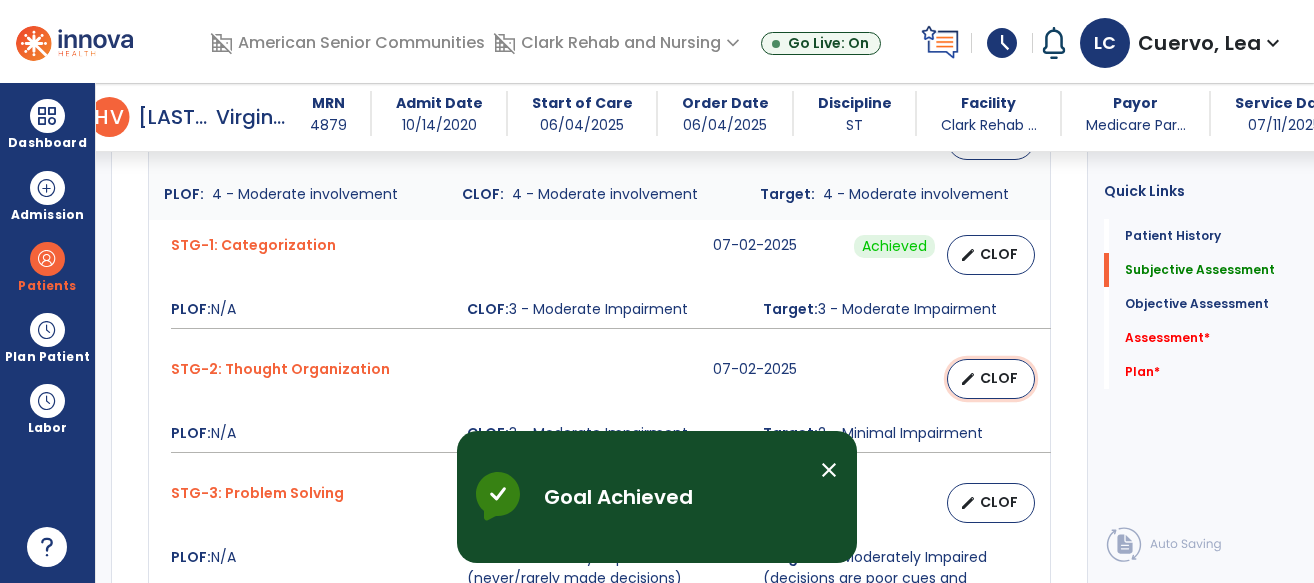 click on "edit   CLOF" at bounding box center (991, 379) 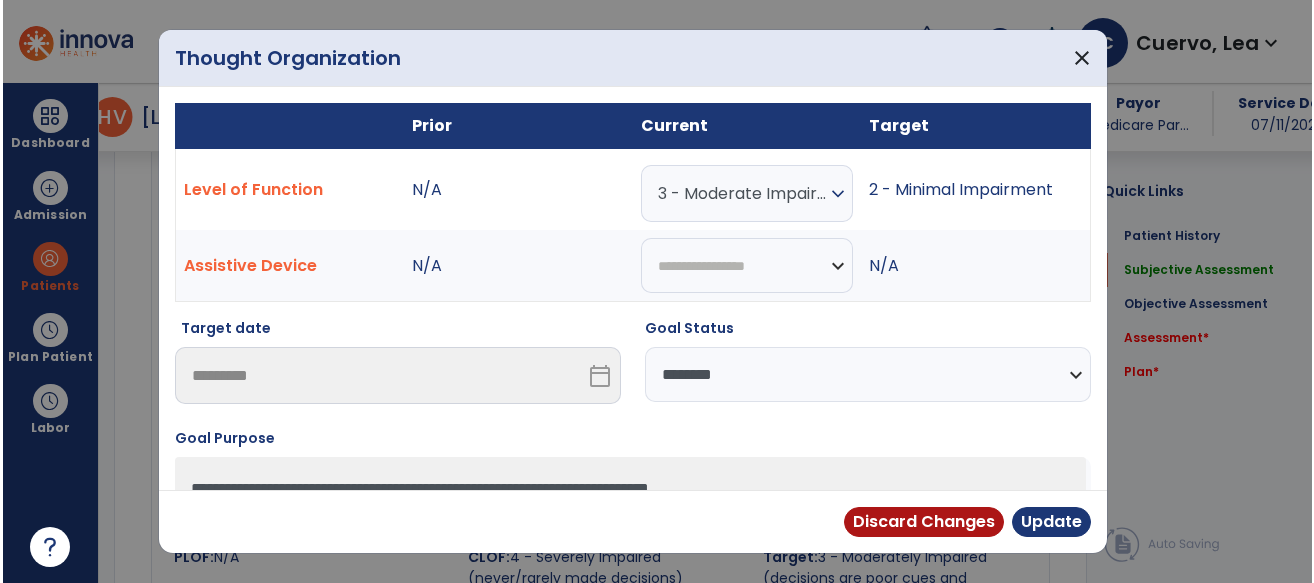 scroll, scrollTop: 920, scrollLeft: 0, axis: vertical 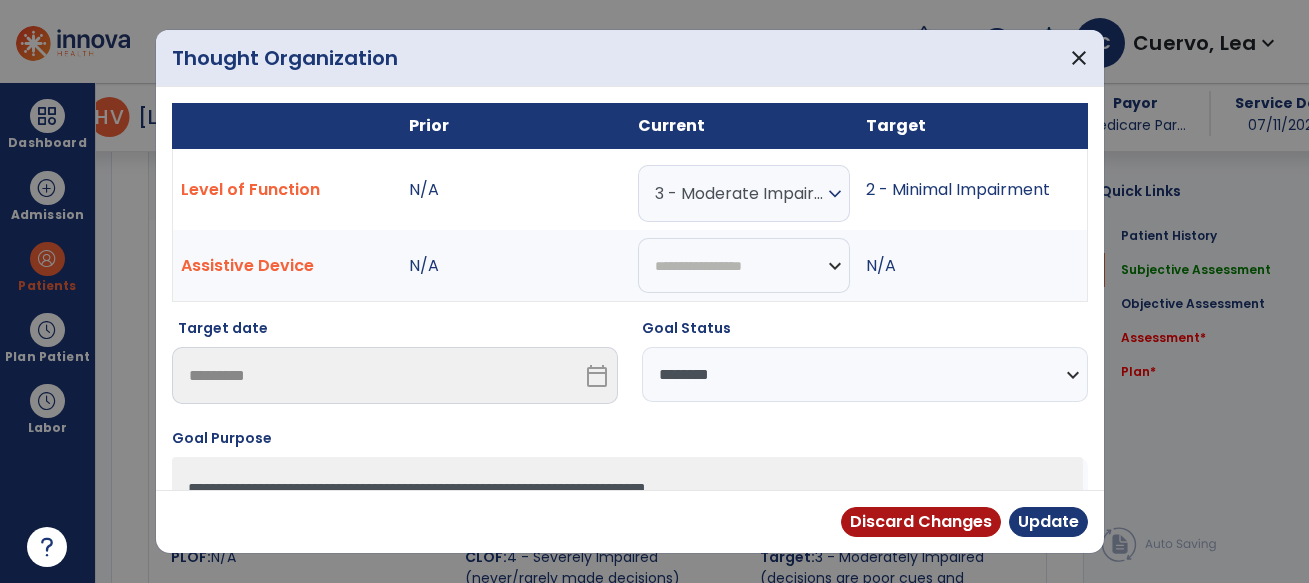 click on "3 - Moderate Impairment" at bounding box center [739, 193] 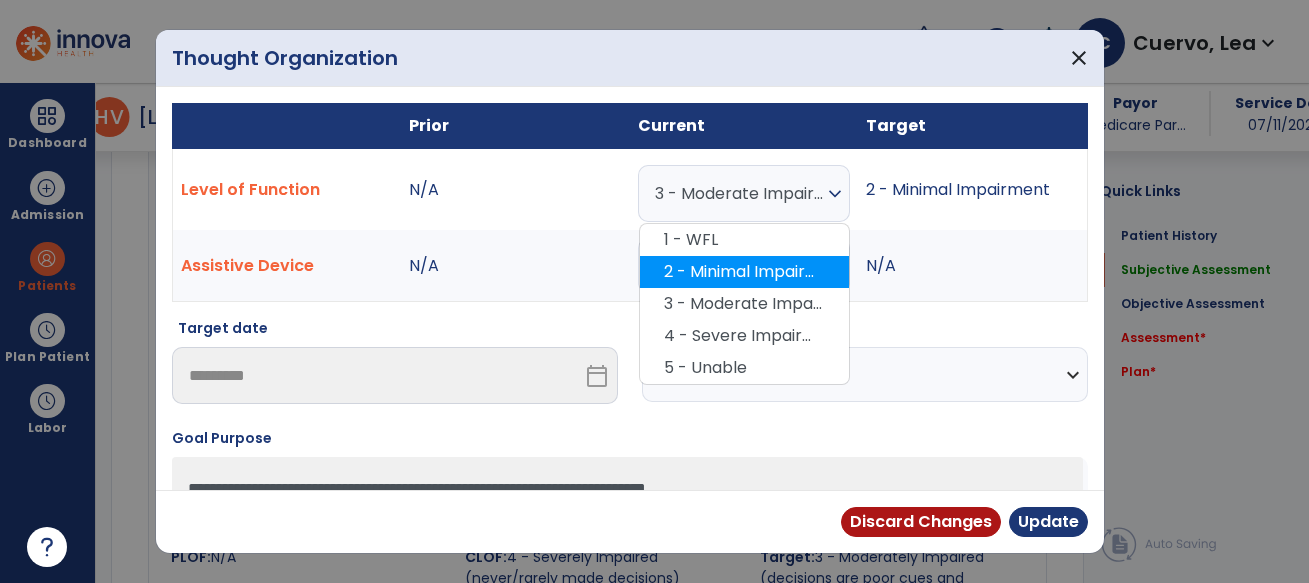 click on "2 - Minimal Impairment" at bounding box center [744, 272] 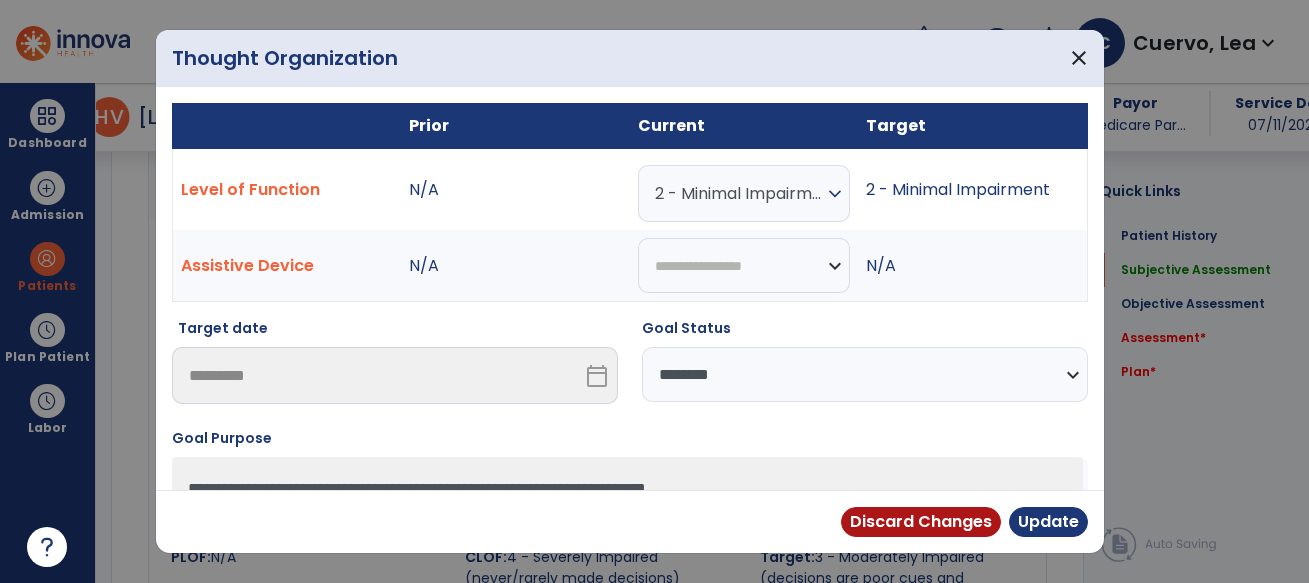 click on "**********" at bounding box center [865, 374] 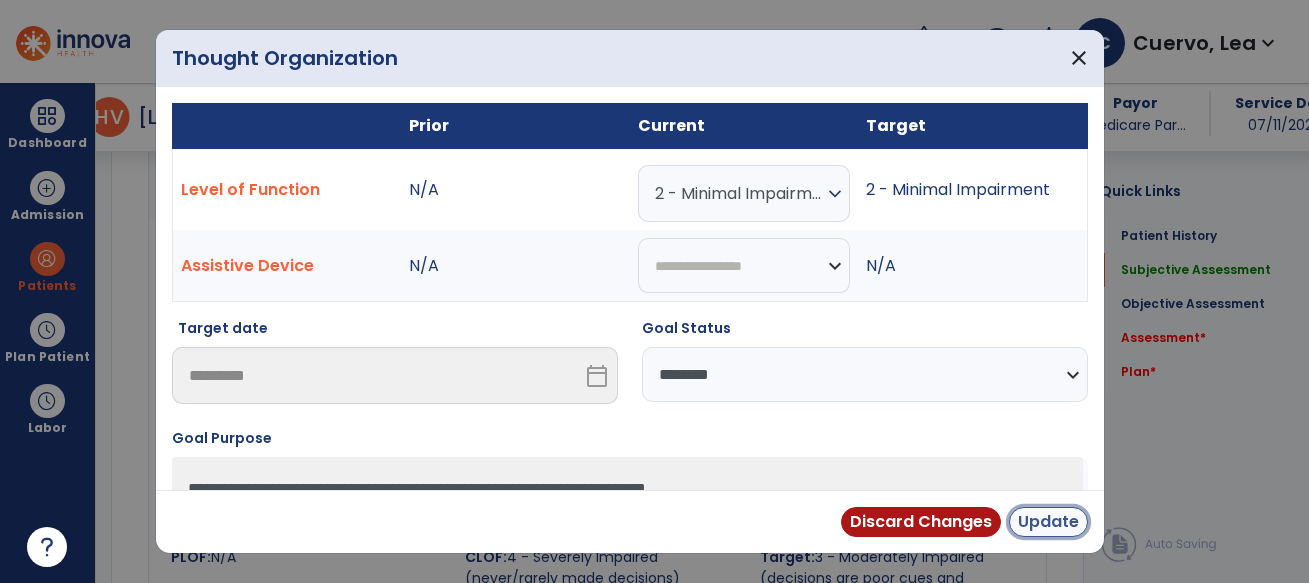 click on "Update" at bounding box center (1048, 522) 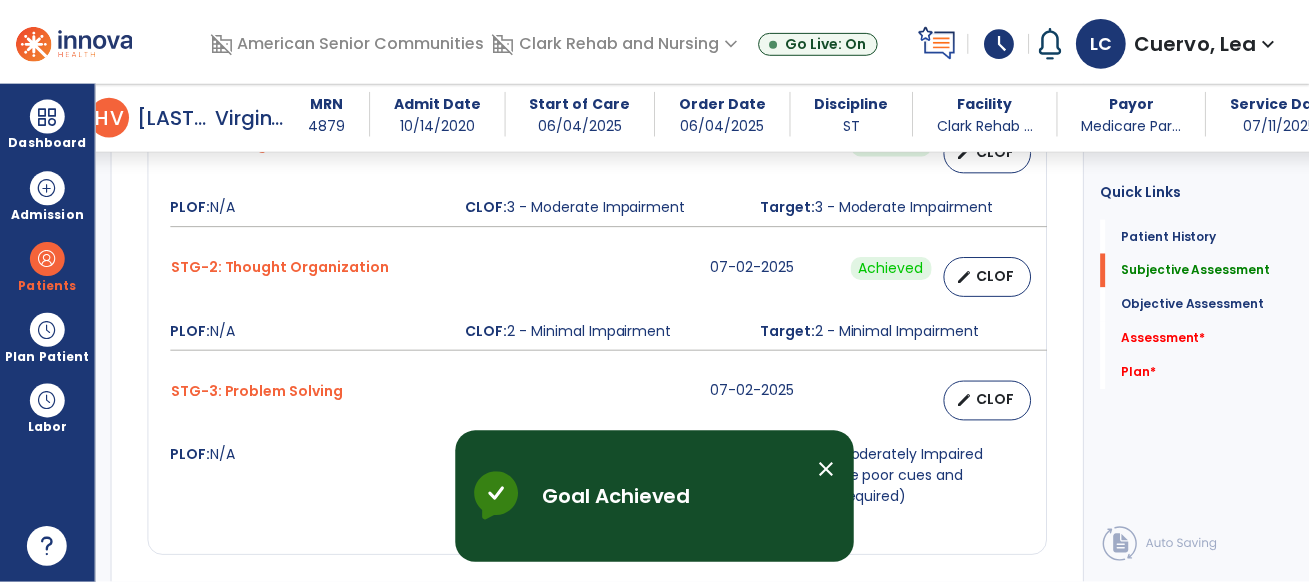 scroll, scrollTop: 1091, scrollLeft: 0, axis: vertical 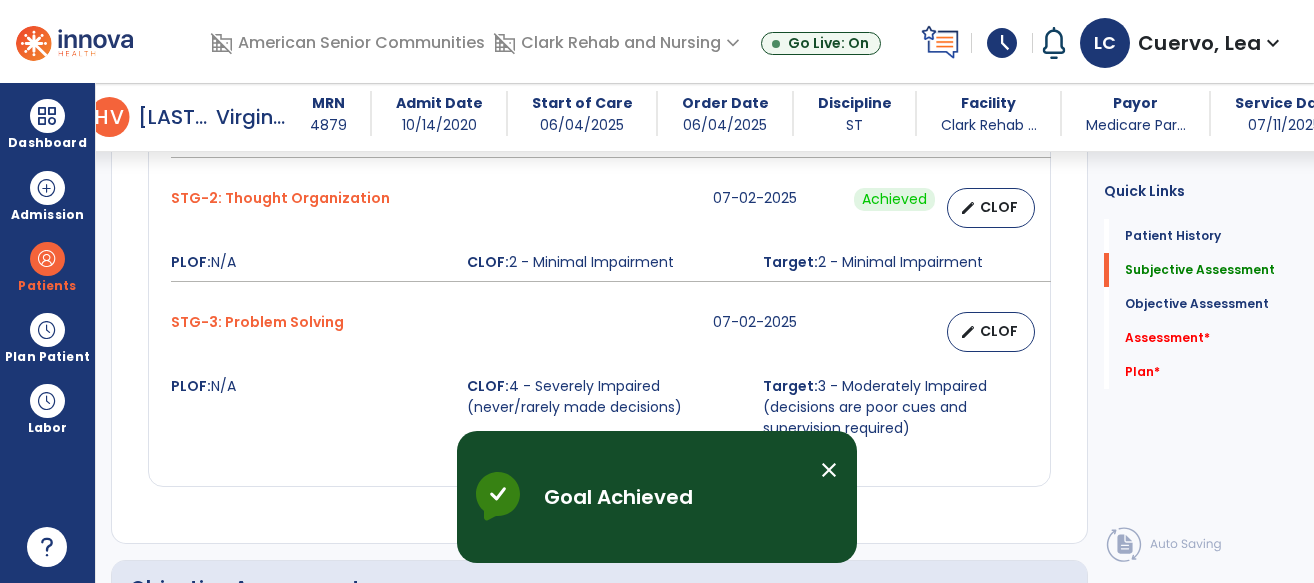click on "STG-3: Problem Solving  07-02-2025   edit   CLOF PLOF:  N/A  CLOF:  4 - Severely Impaired (never/rarely made decisions)  Target:  3 - Moderately Impaired (decisions are poor cues and supervision required)" at bounding box center (599, 375) 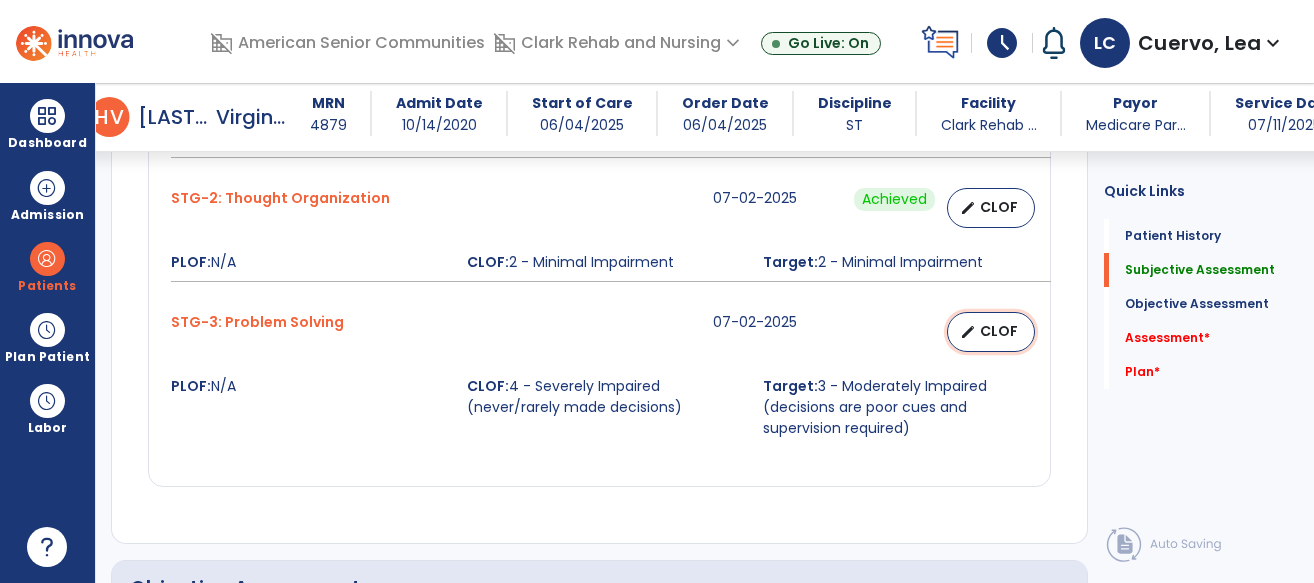 click on "edit" at bounding box center [968, 332] 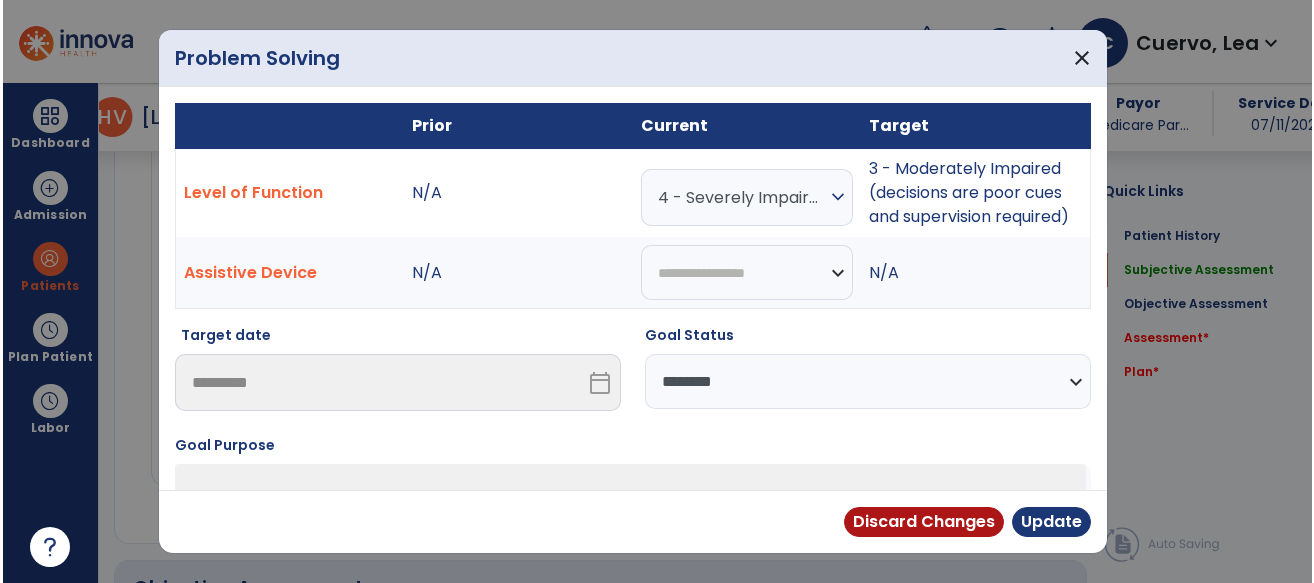 scroll, scrollTop: 1091, scrollLeft: 0, axis: vertical 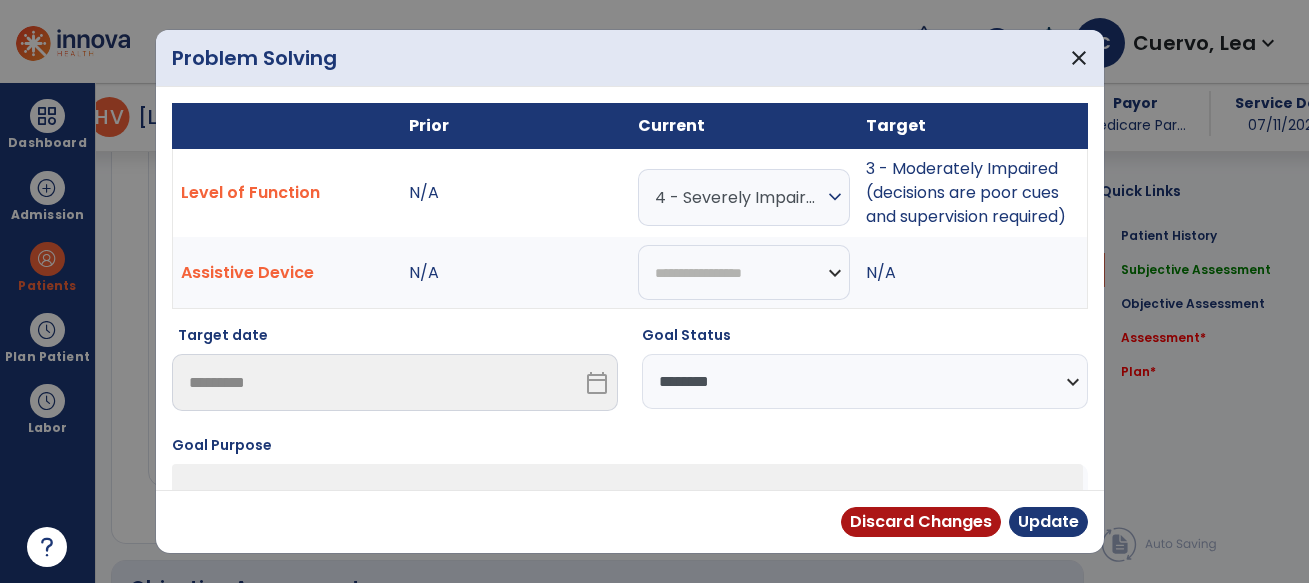 click on "4 - Severely Impaired (never/rarely made decisions)" at bounding box center (739, 197) 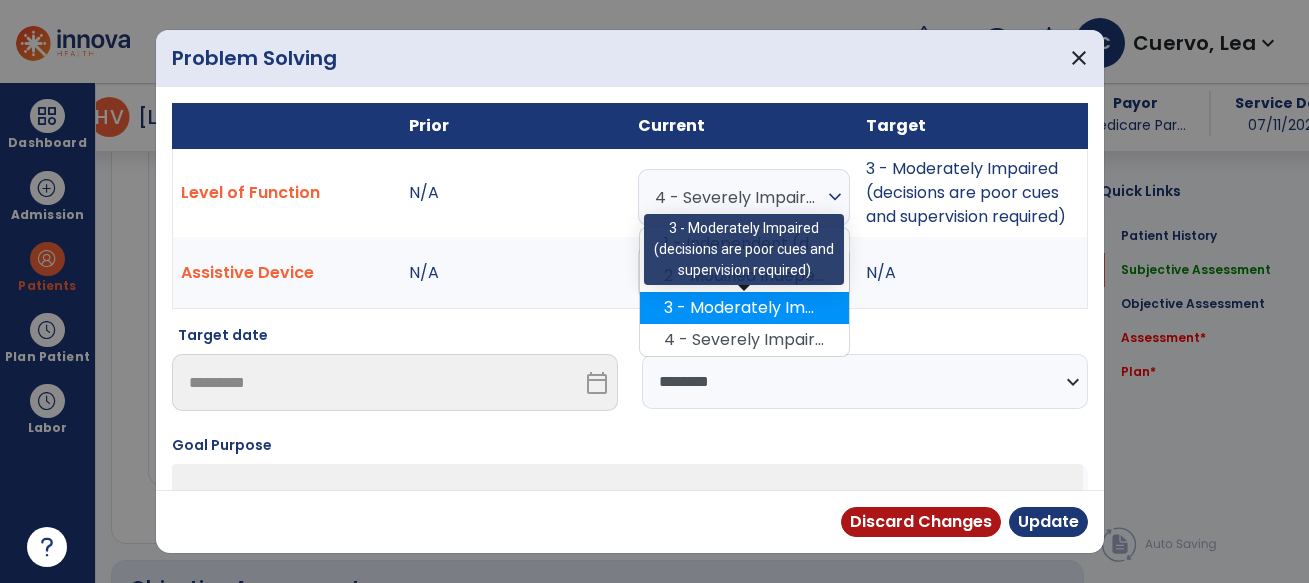 click on "3 - Moderately Impaired (decisions are poor cues and supervision required)" at bounding box center [744, 308] 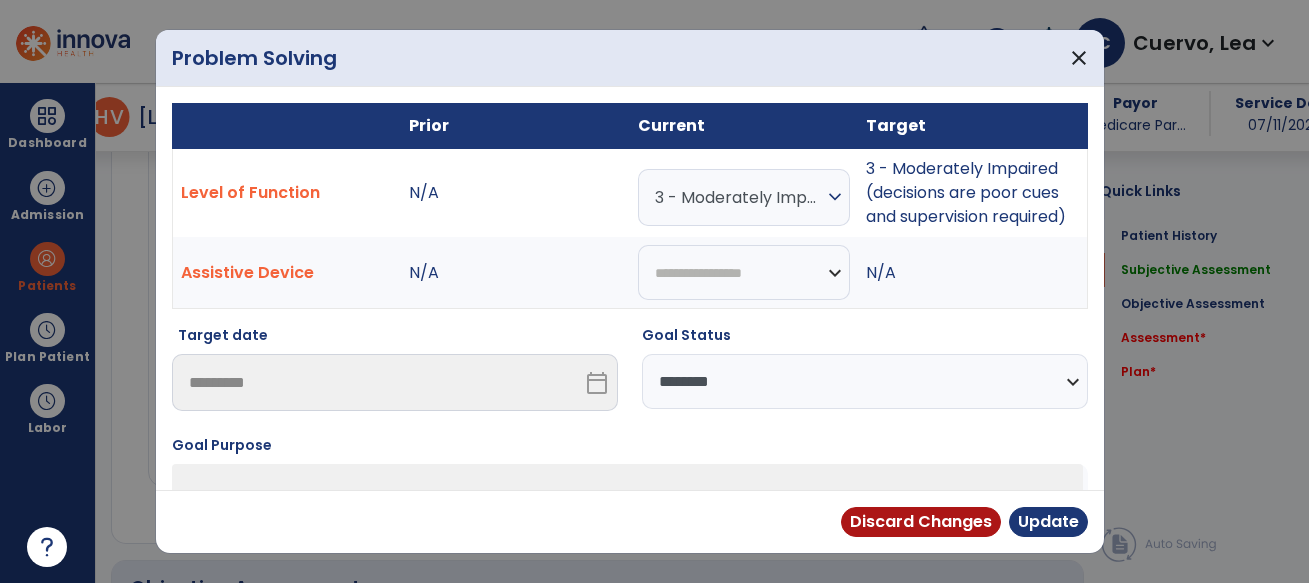 click on "**********" at bounding box center (865, 381) 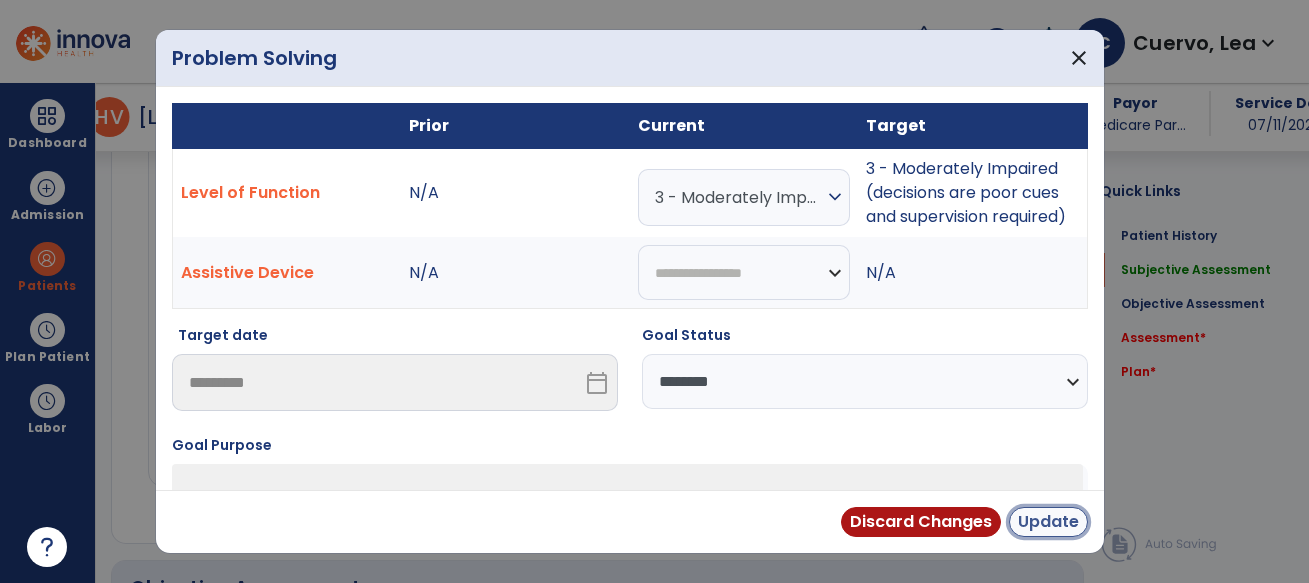 click on "Update" at bounding box center [1048, 522] 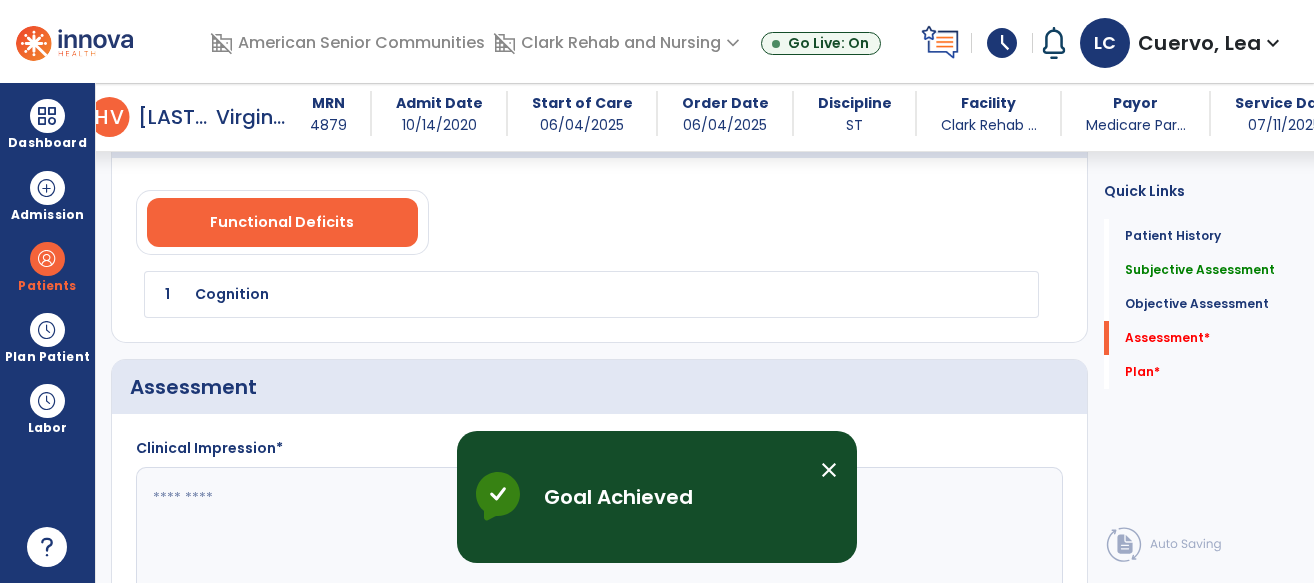 scroll, scrollTop: 1864, scrollLeft: 0, axis: vertical 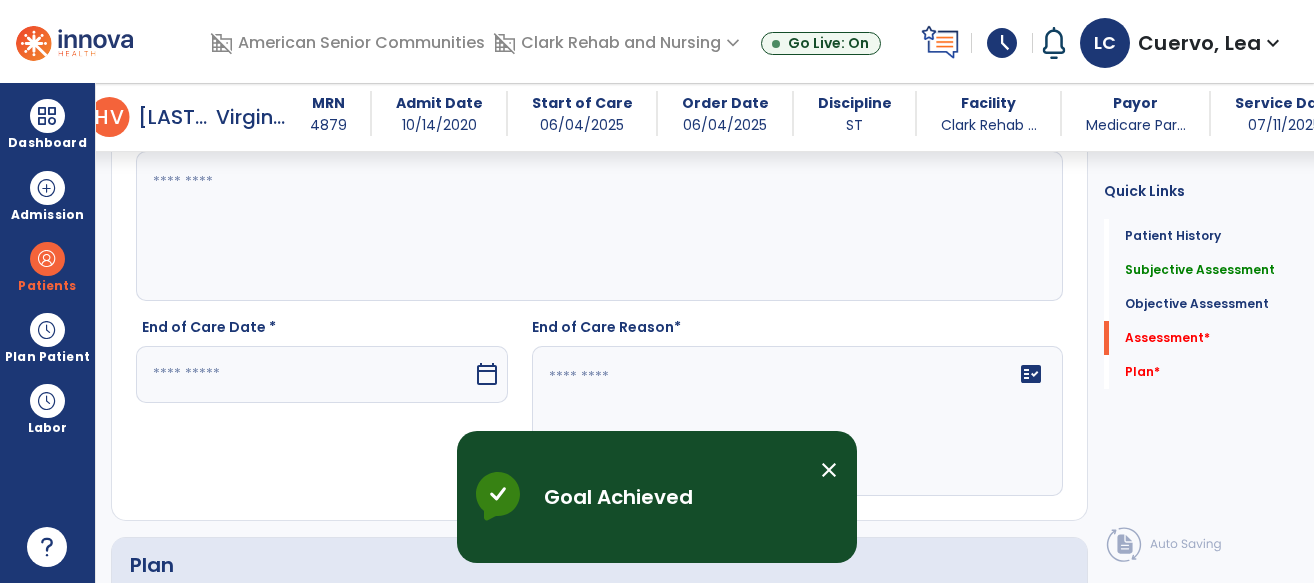 click 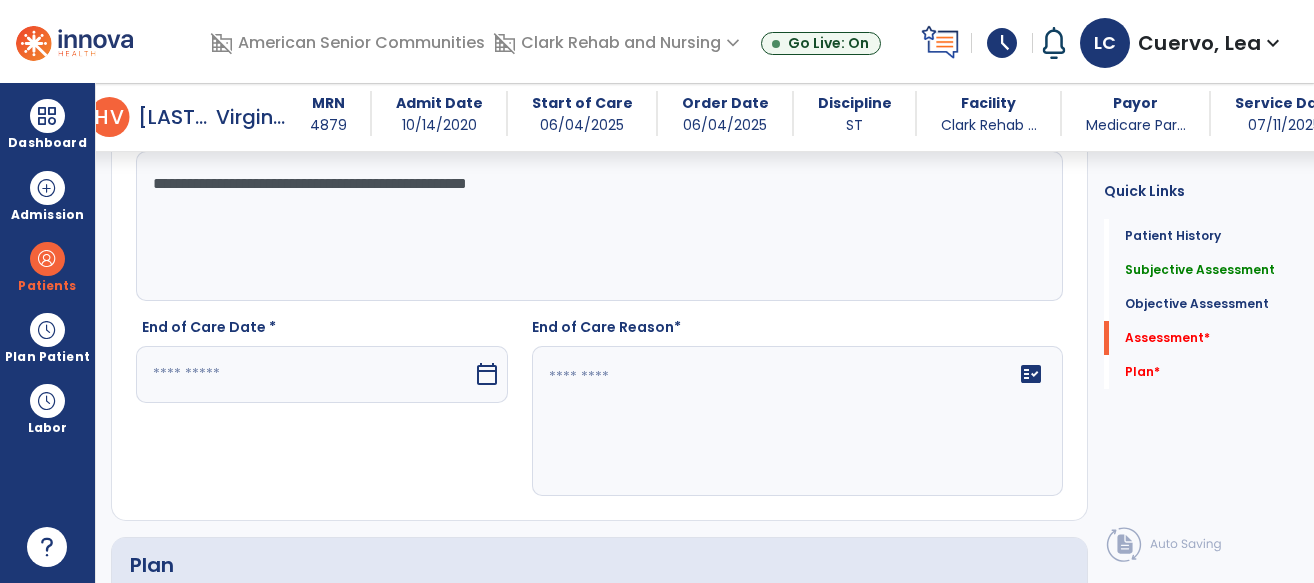 type on "**********" 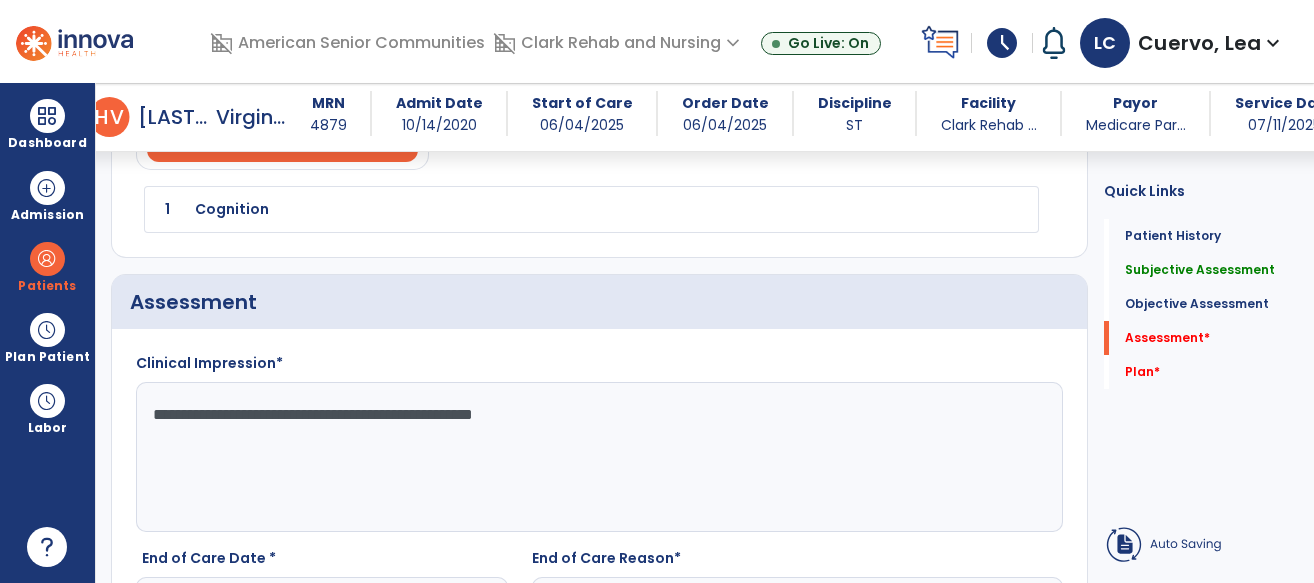 scroll, scrollTop: 1685, scrollLeft: 0, axis: vertical 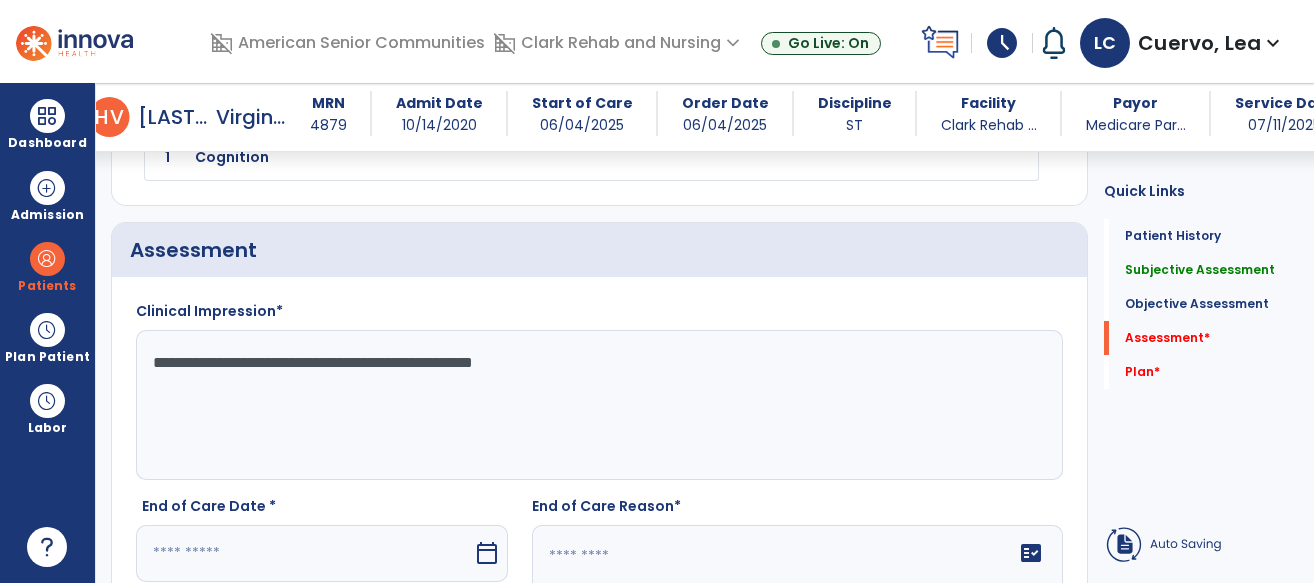 click on "**********" 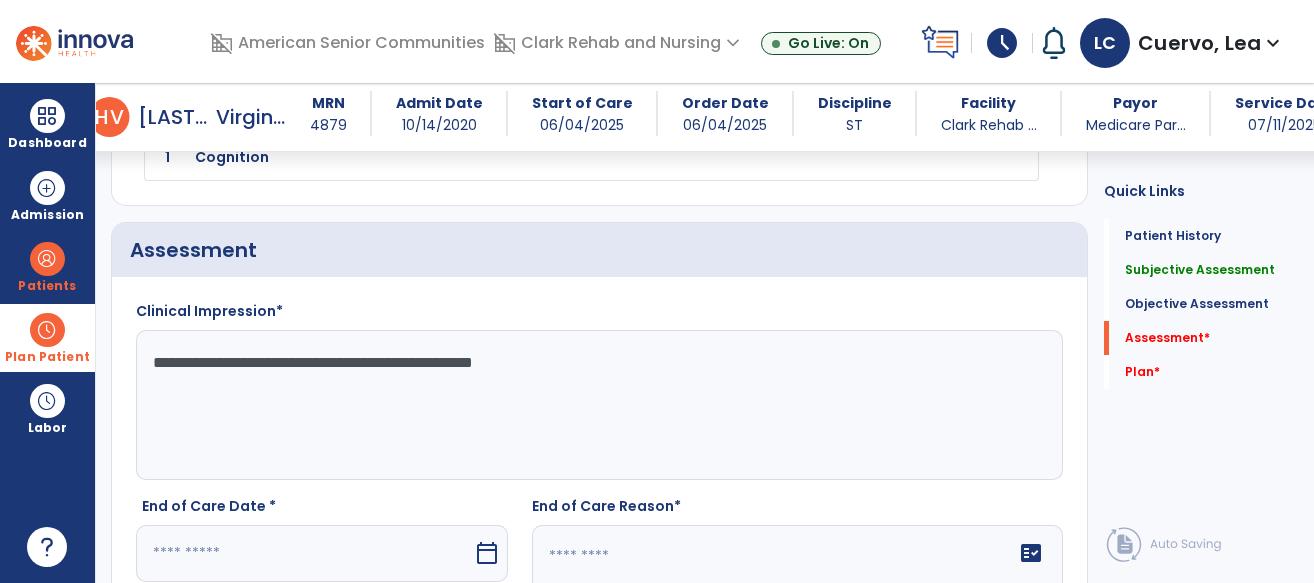 drag, startPoint x: 478, startPoint y: 386, endPoint x: 34, endPoint y: 347, distance: 445.70953 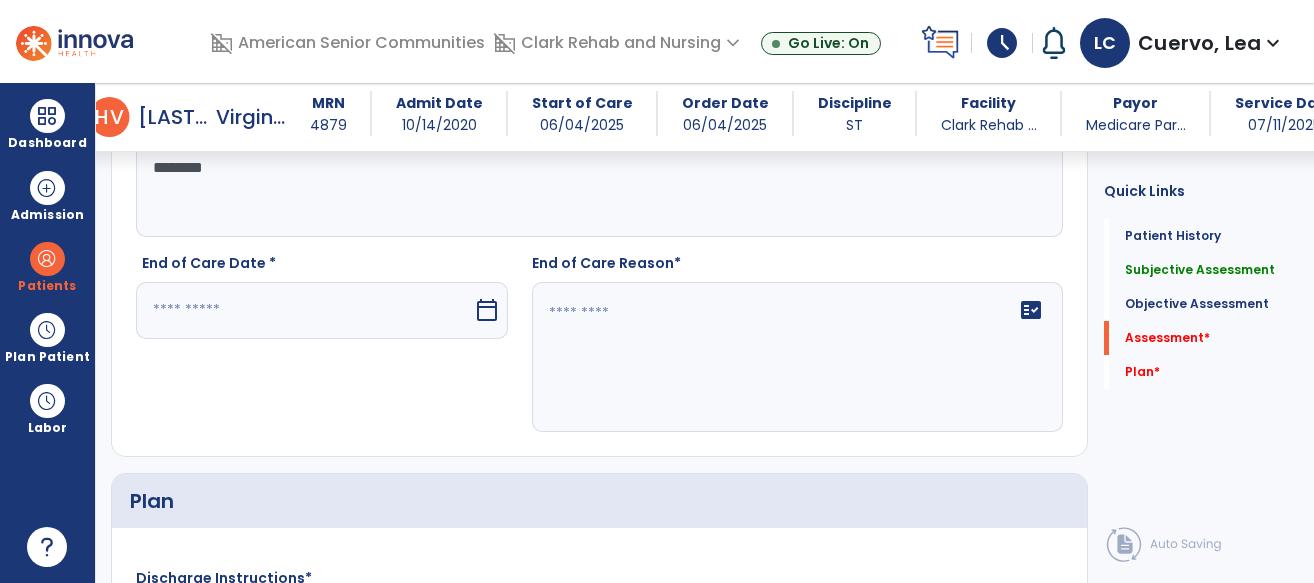 scroll, scrollTop: 1974, scrollLeft: 0, axis: vertical 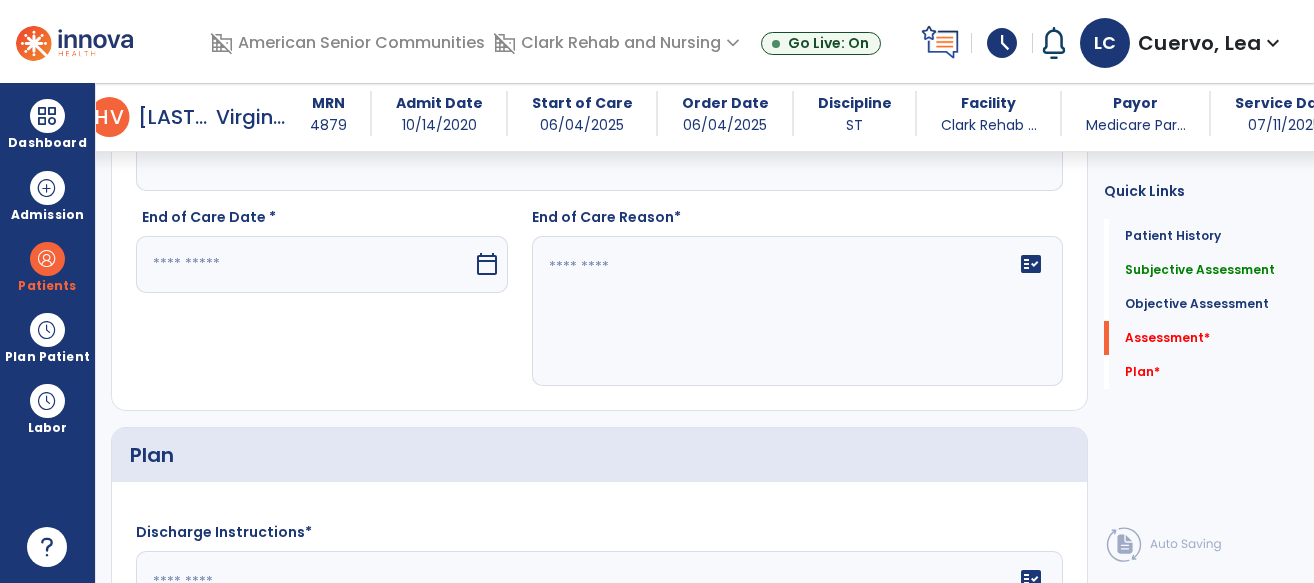 type on "**********" 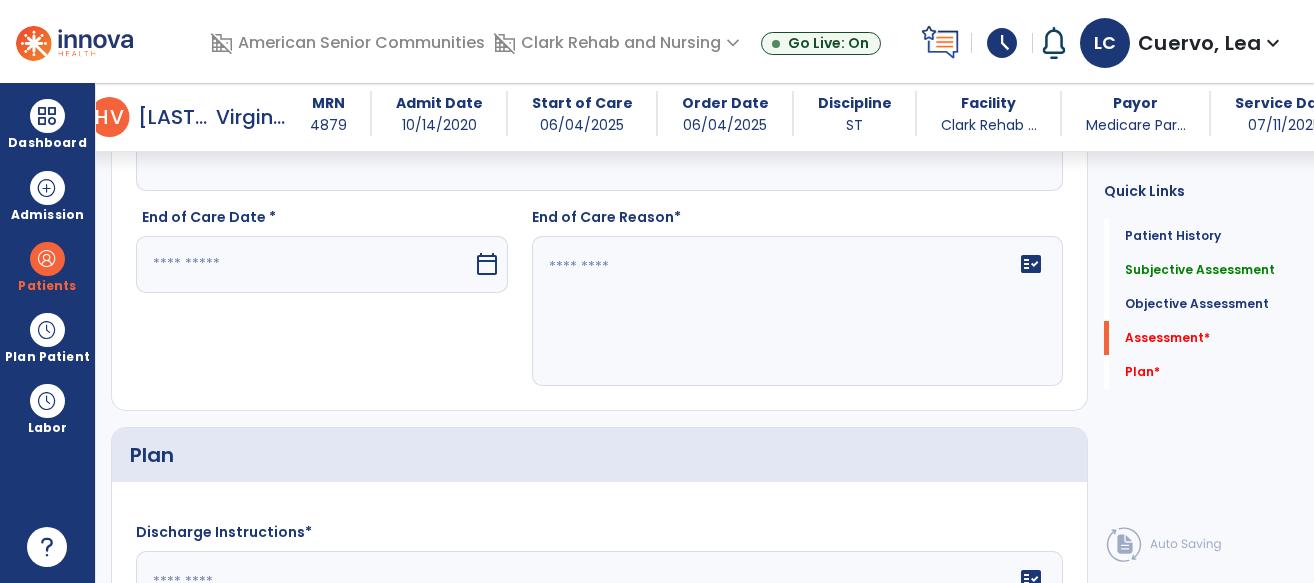click at bounding box center (304, 264) 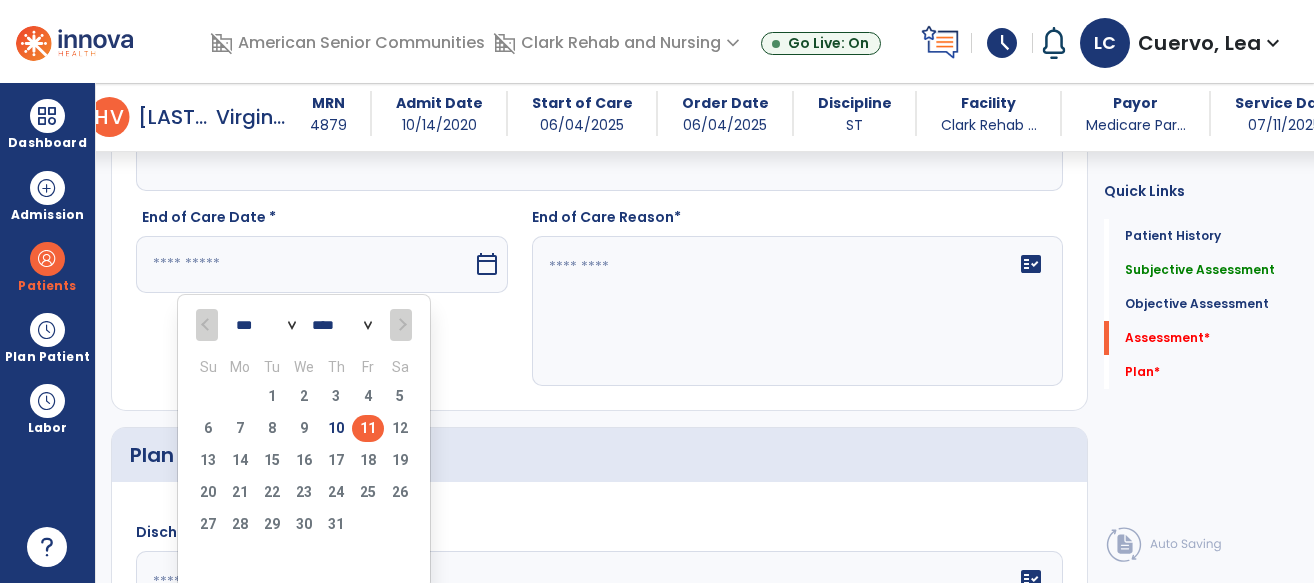 click on "11" at bounding box center (368, 428) 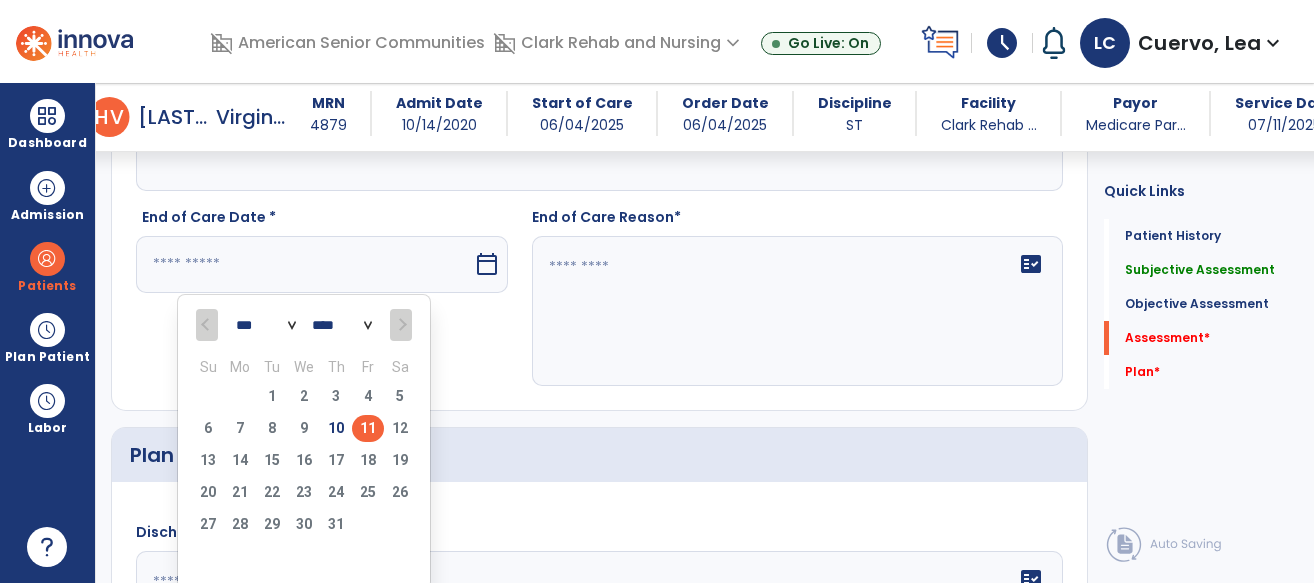 type on "*********" 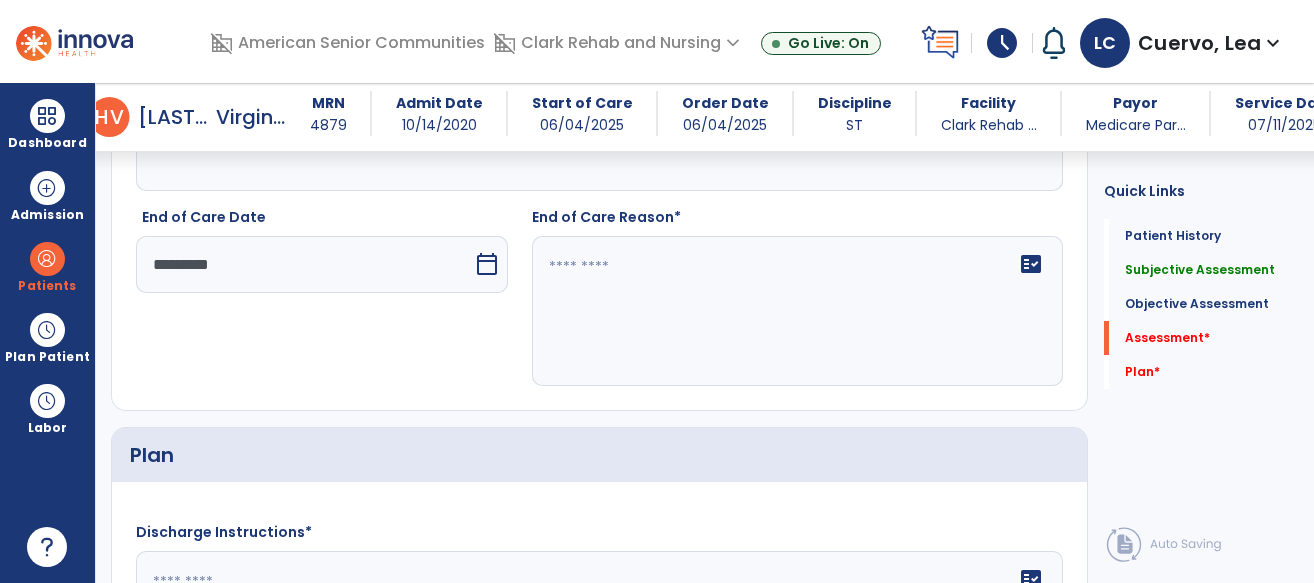 click 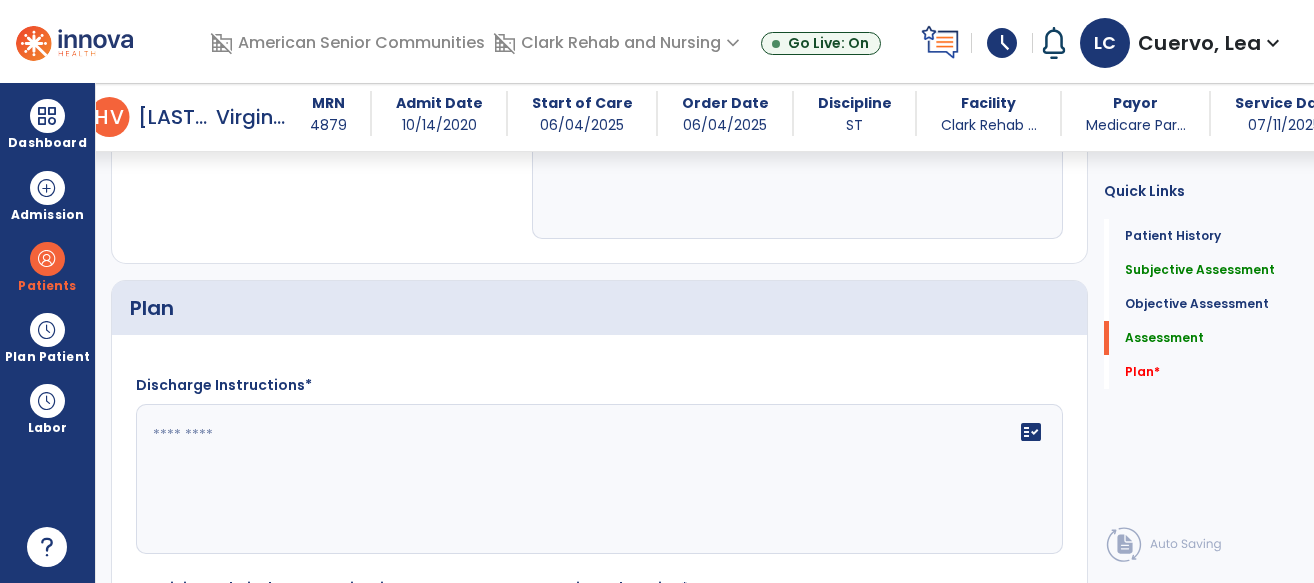 scroll, scrollTop: 2145, scrollLeft: 0, axis: vertical 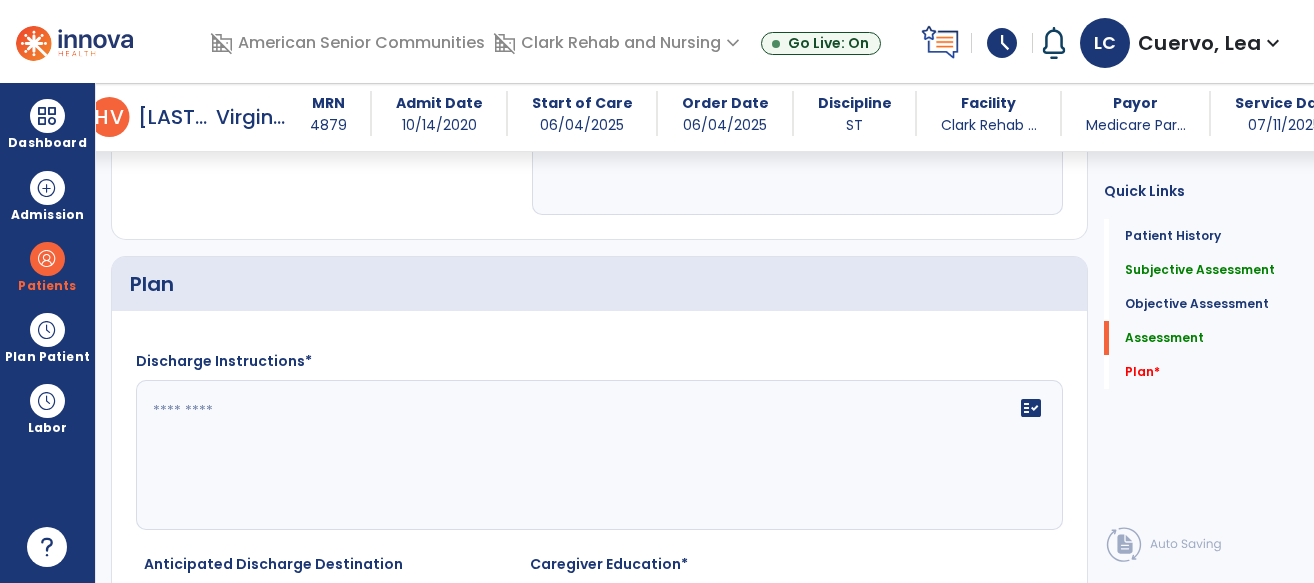 type on "**********" 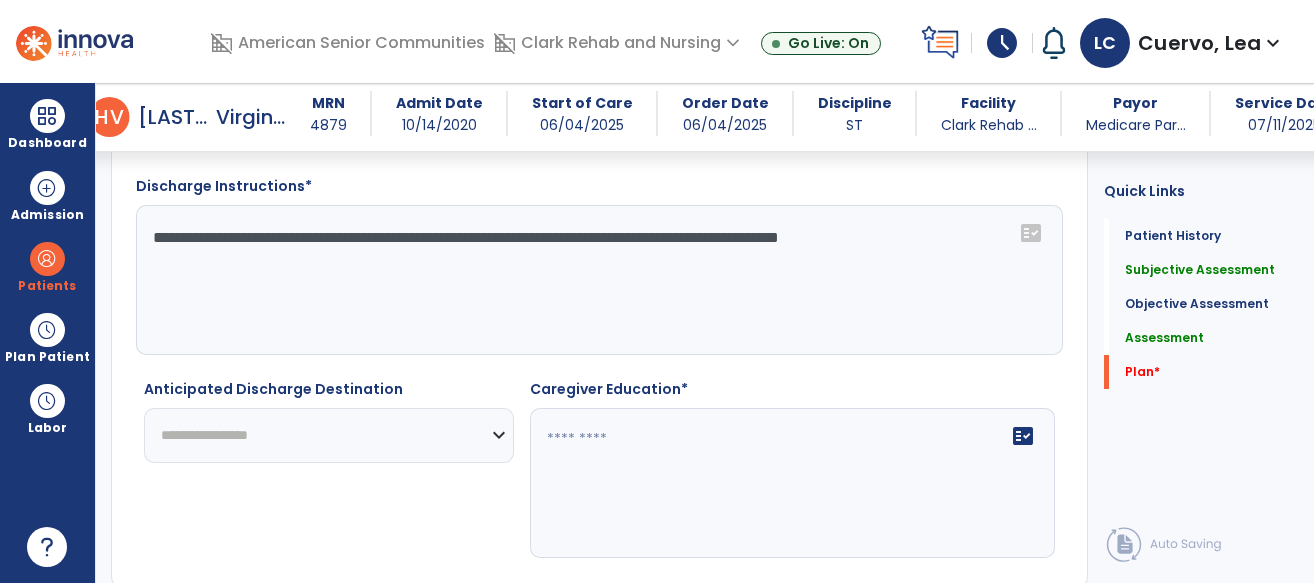 scroll, scrollTop: 2330, scrollLeft: 0, axis: vertical 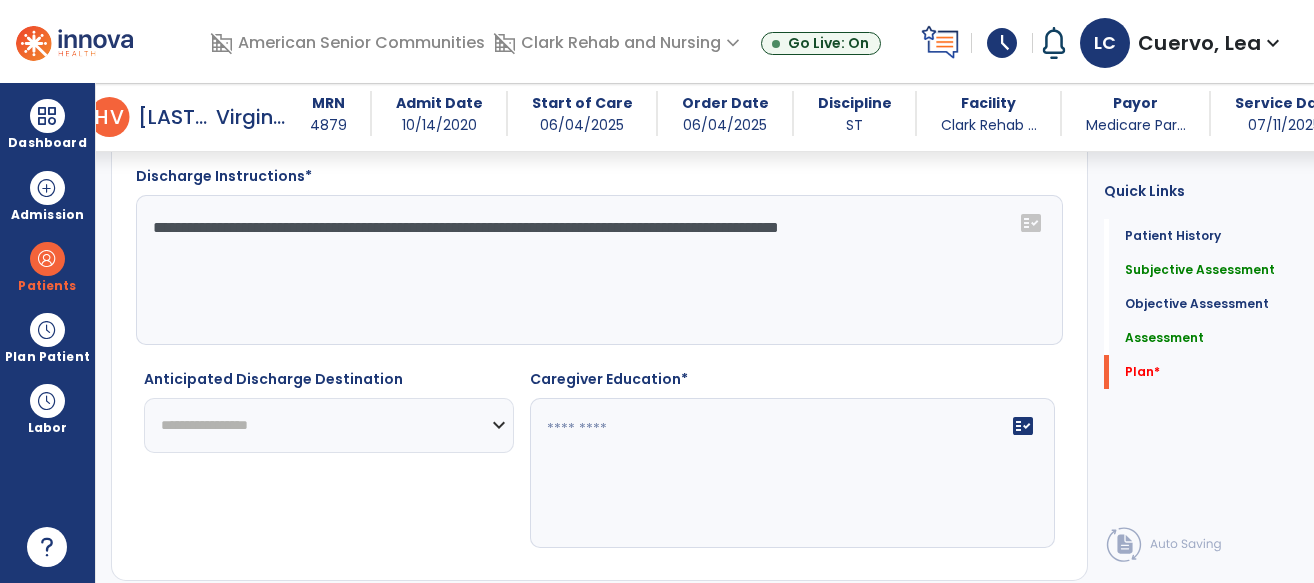 type on "**********" 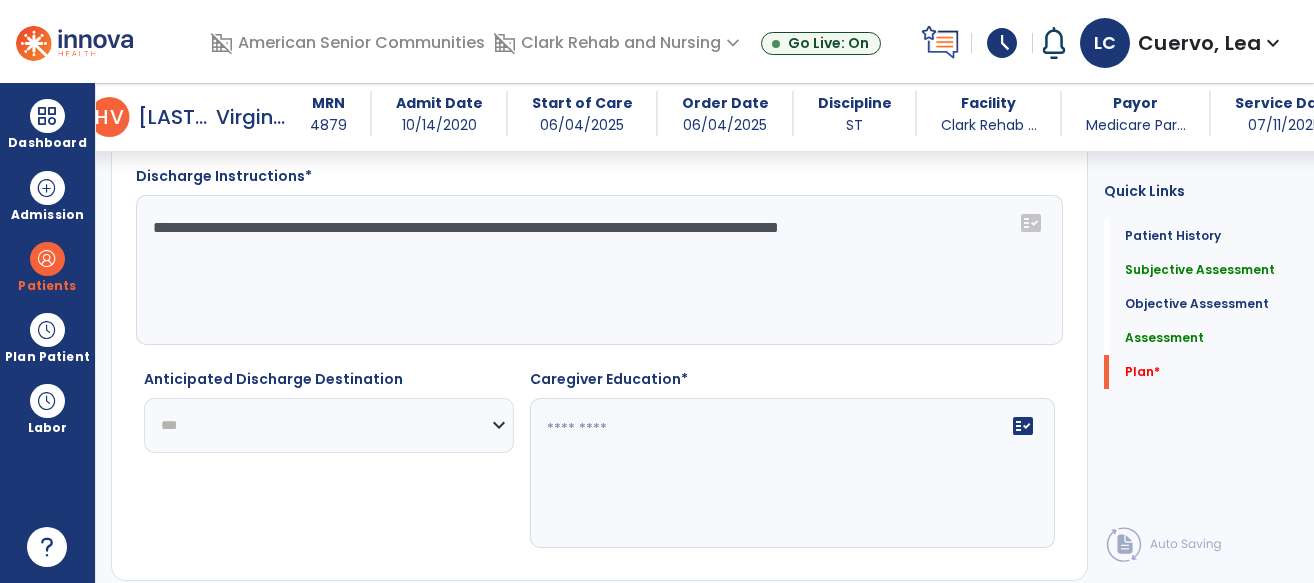 click on "**********" 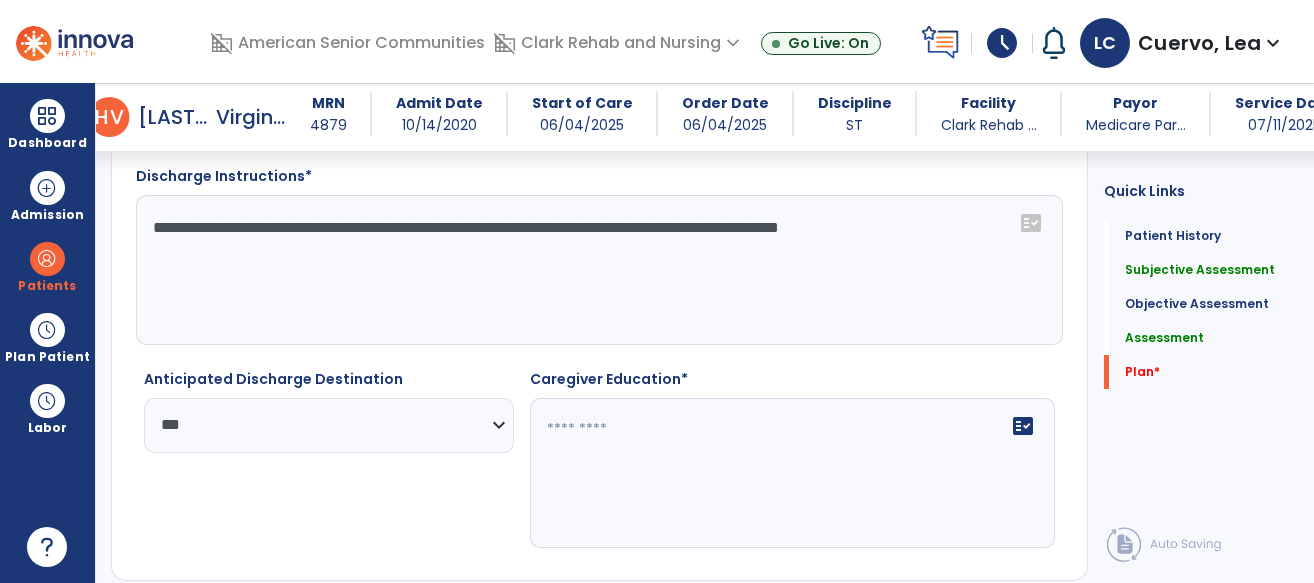 click 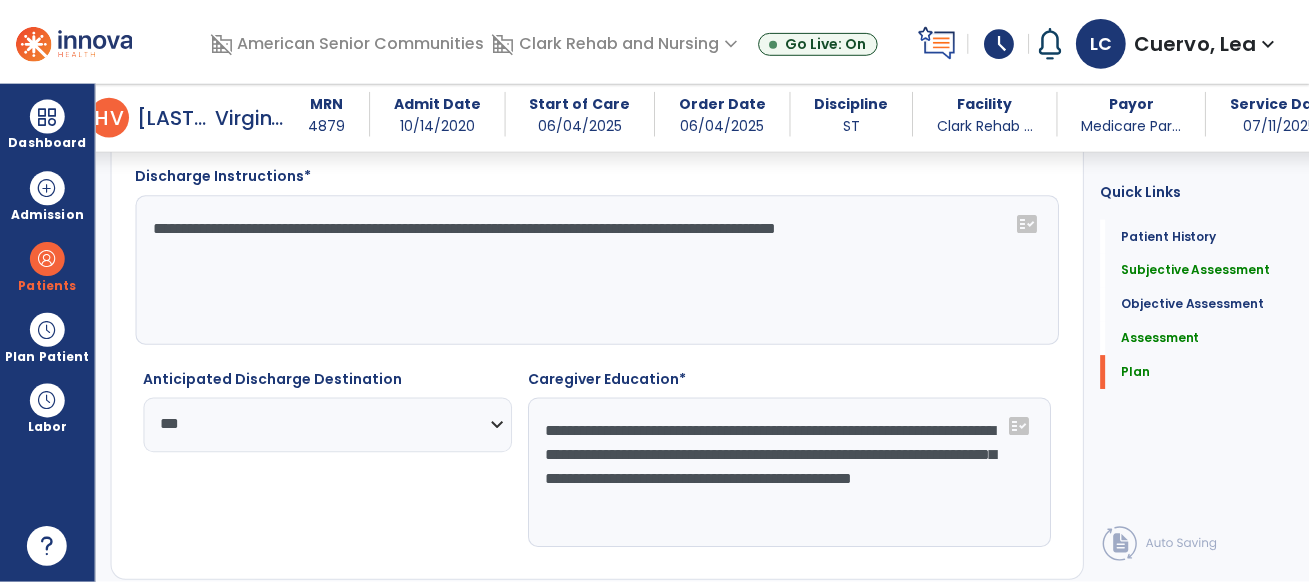 scroll, scrollTop: 2402, scrollLeft: 0, axis: vertical 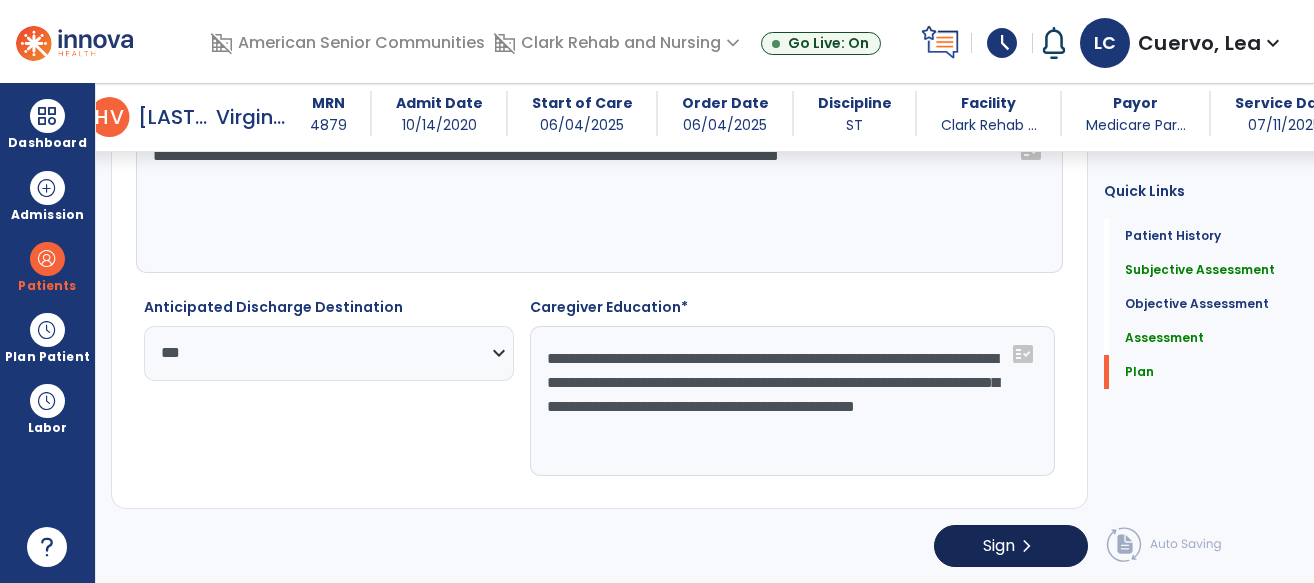 type on "**********" 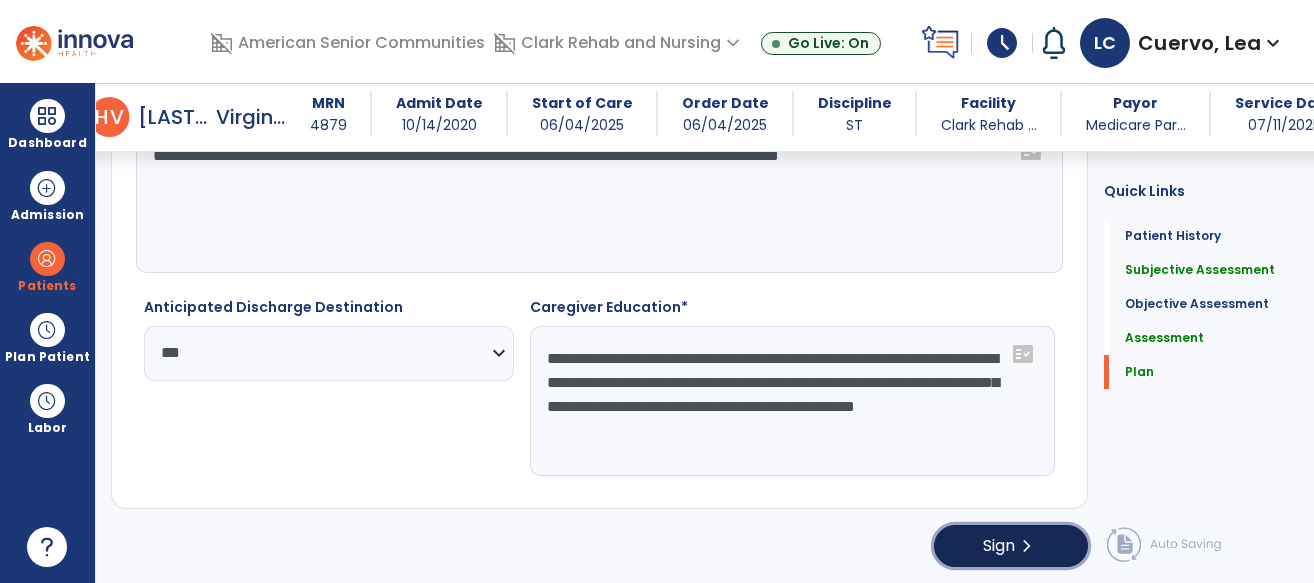 click on "Sign  chevron_right" 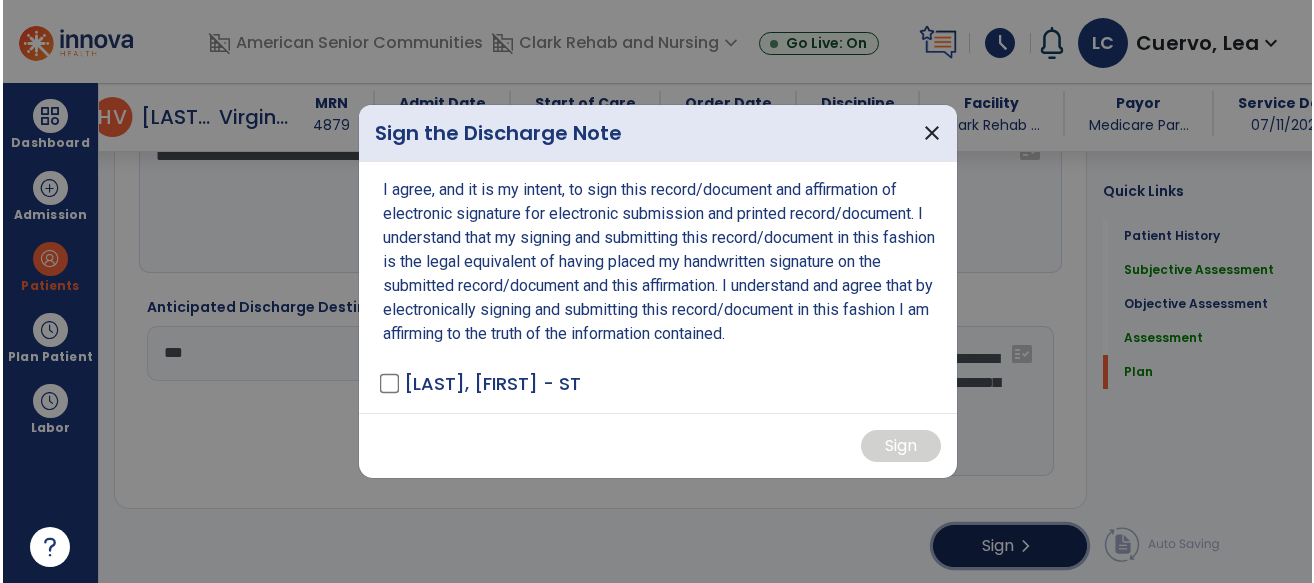 scroll, scrollTop: 2402, scrollLeft: 0, axis: vertical 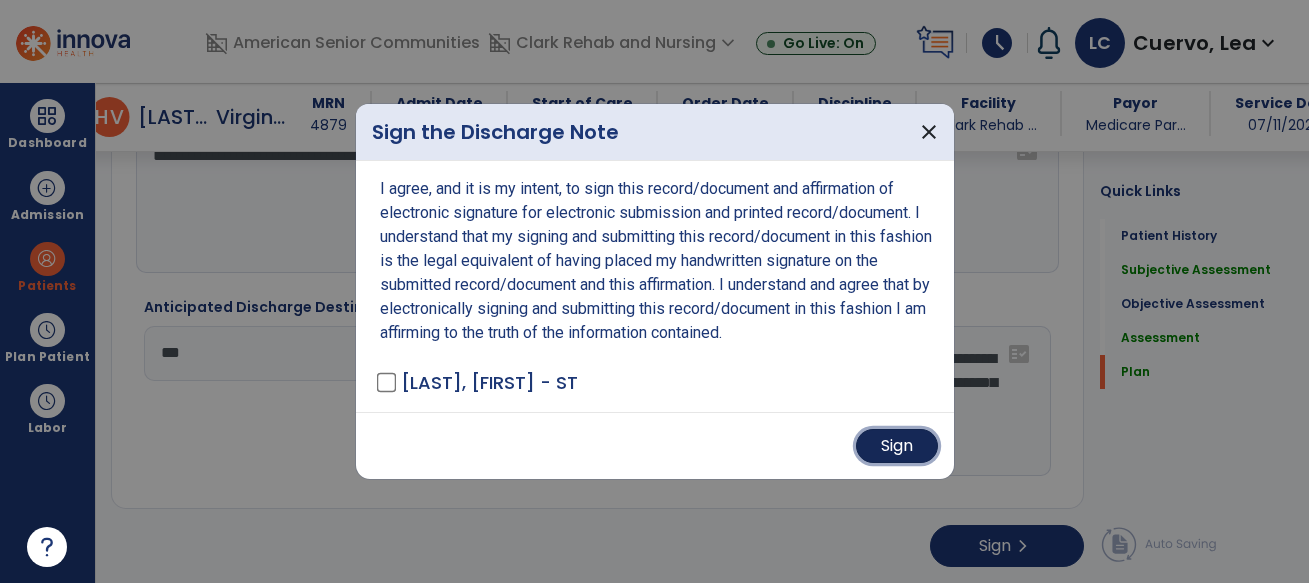 click on "Sign" at bounding box center (897, 446) 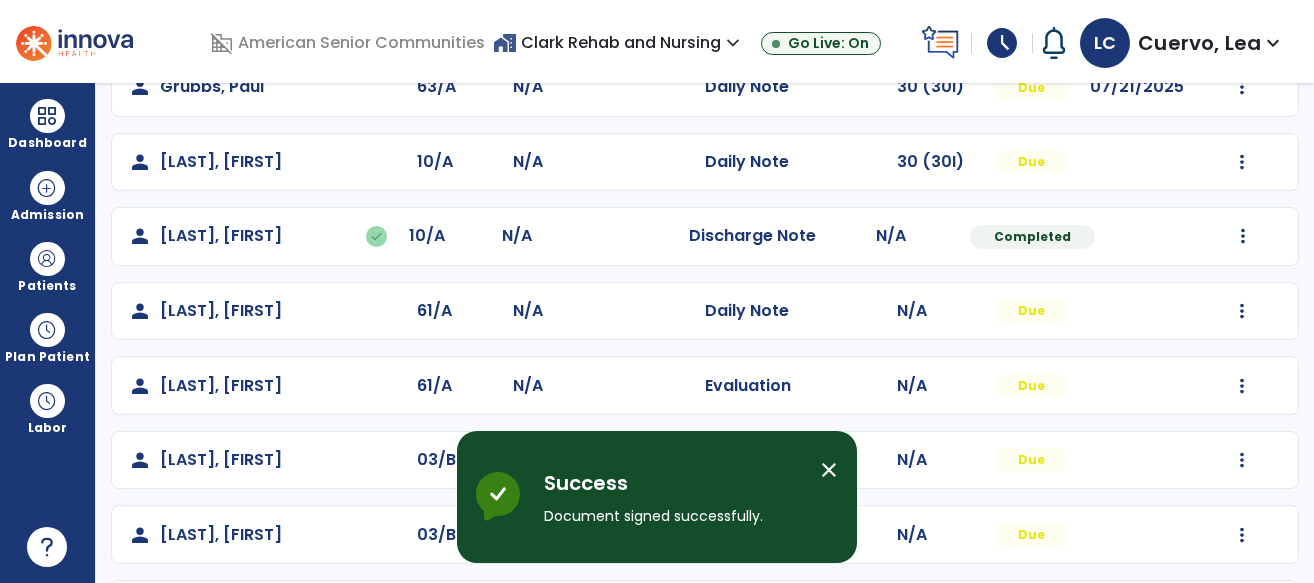 scroll, scrollTop: 538, scrollLeft: 0, axis: vertical 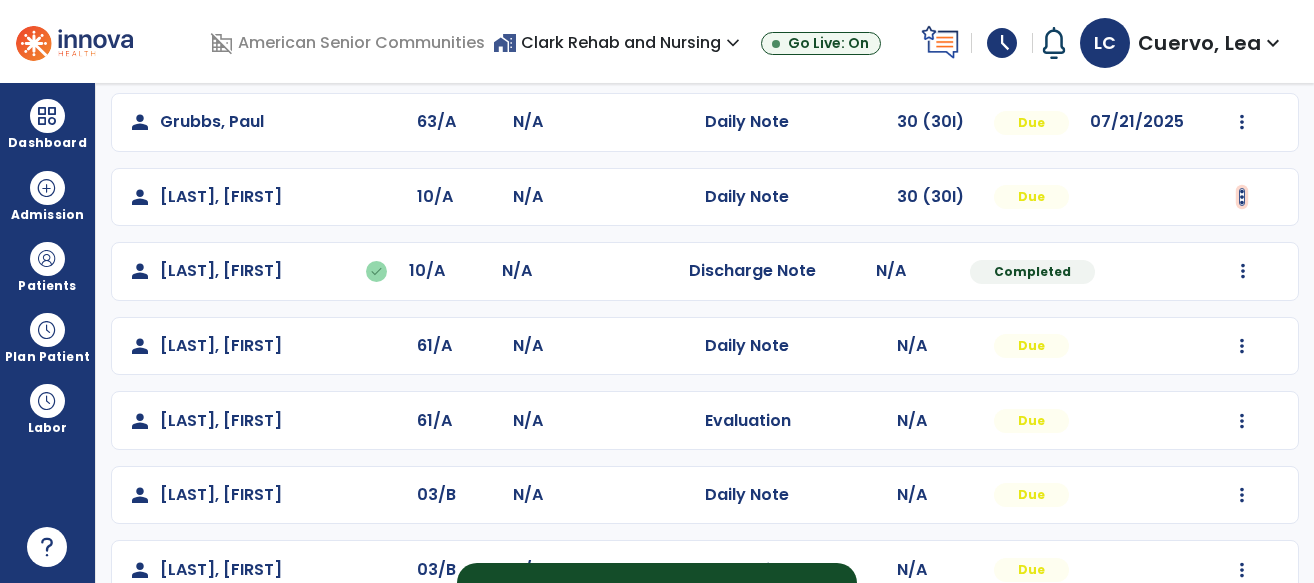 click at bounding box center (1242, -176) 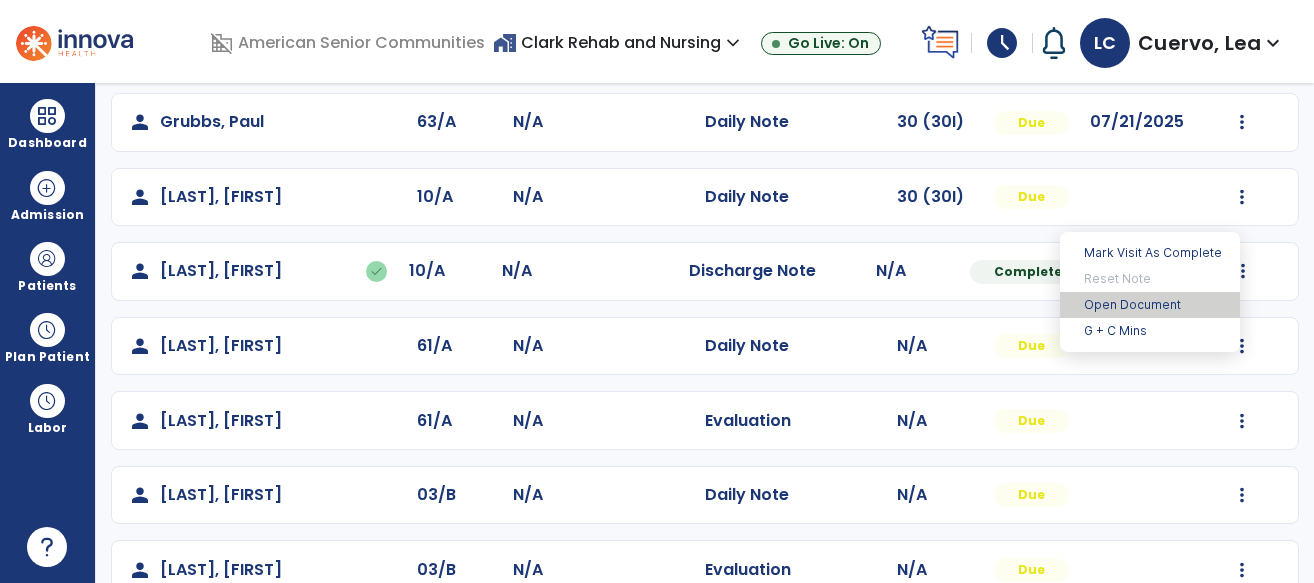 click on "Open Document" at bounding box center (1150, 305) 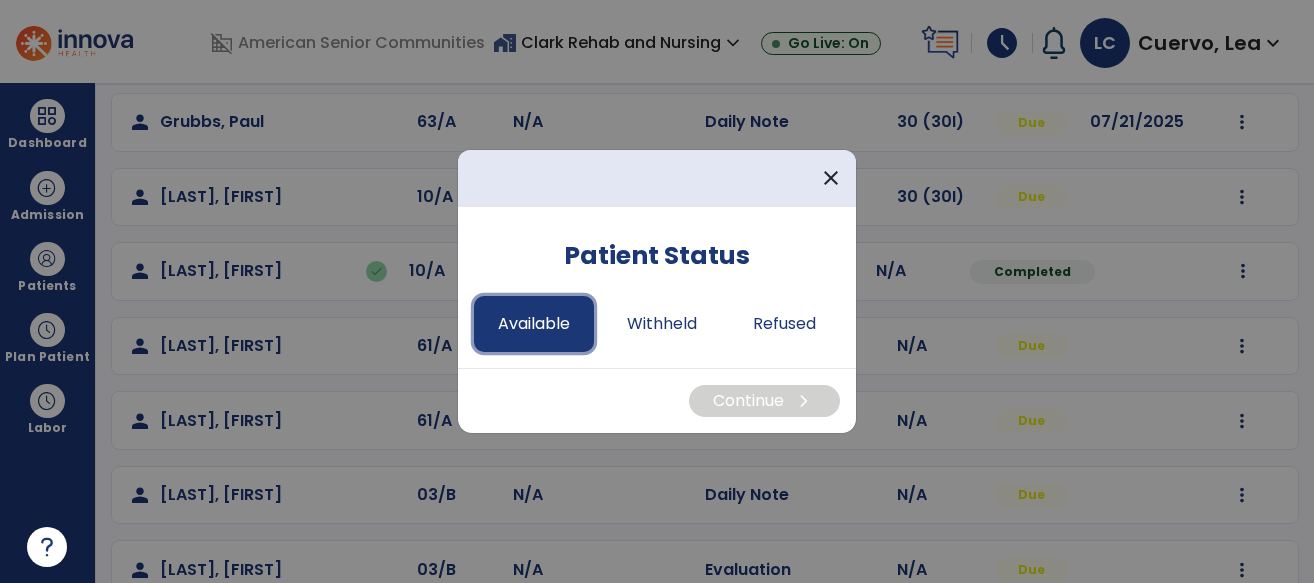 click on "Available" at bounding box center [534, 324] 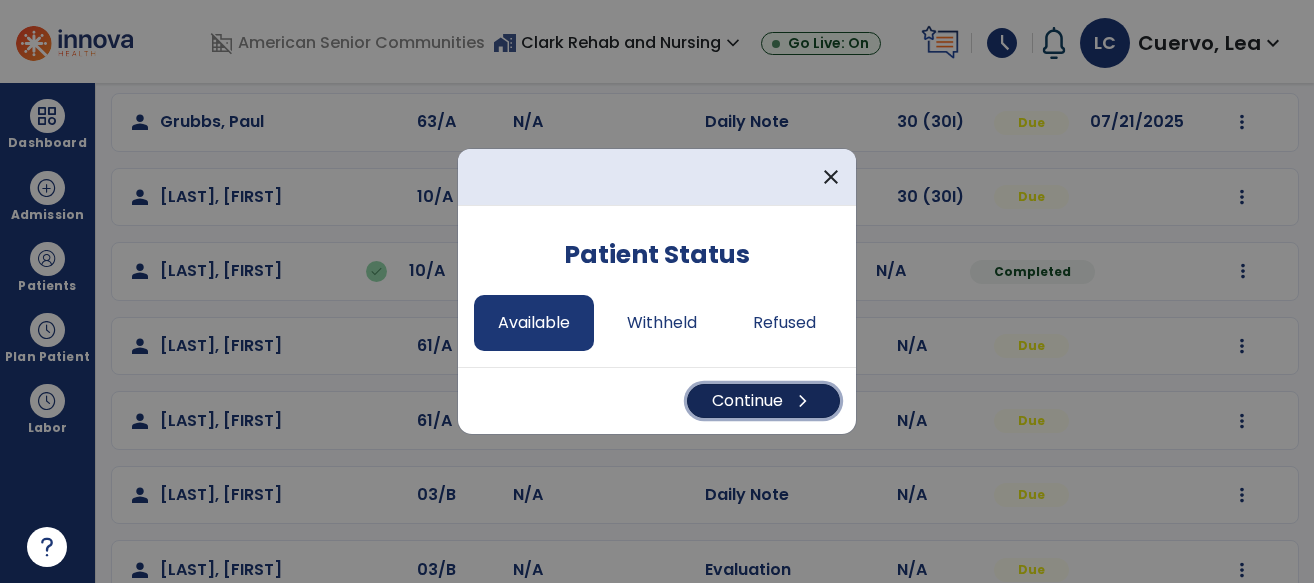 click on "Continue   chevron_right" at bounding box center (763, 401) 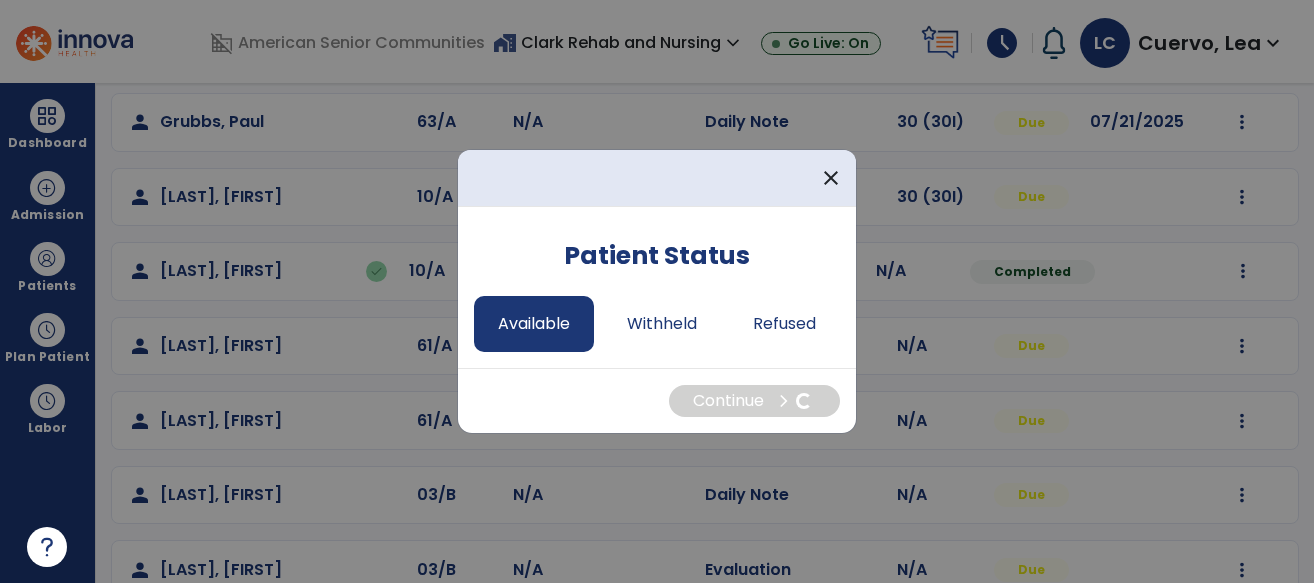 select on "*" 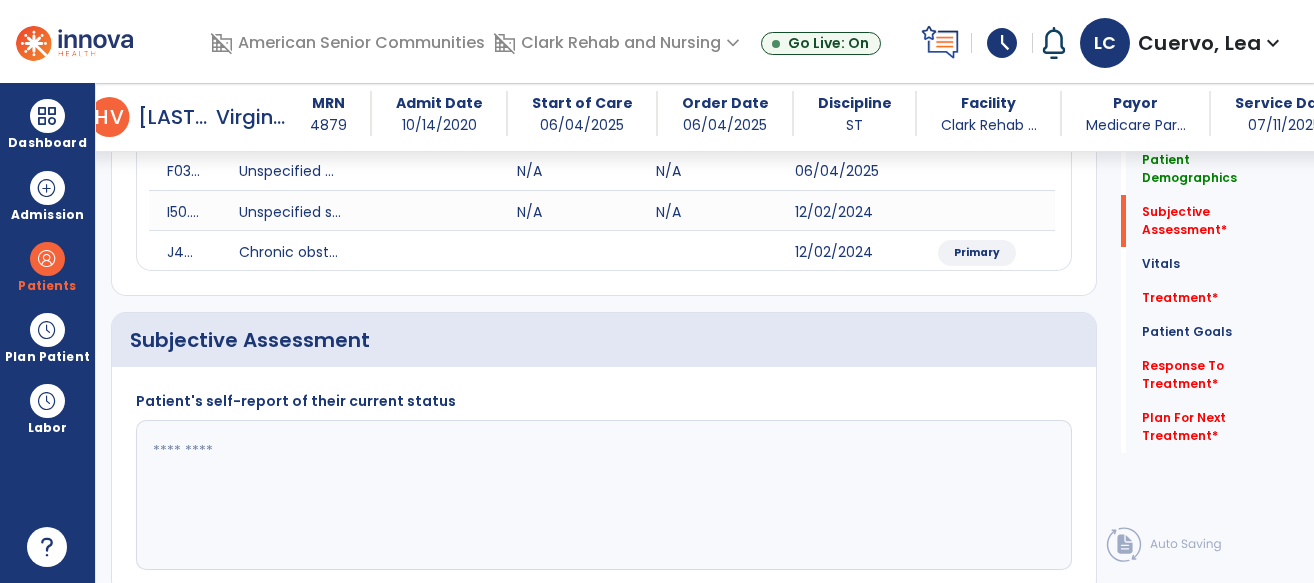 scroll, scrollTop: 409, scrollLeft: 0, axis: vertical 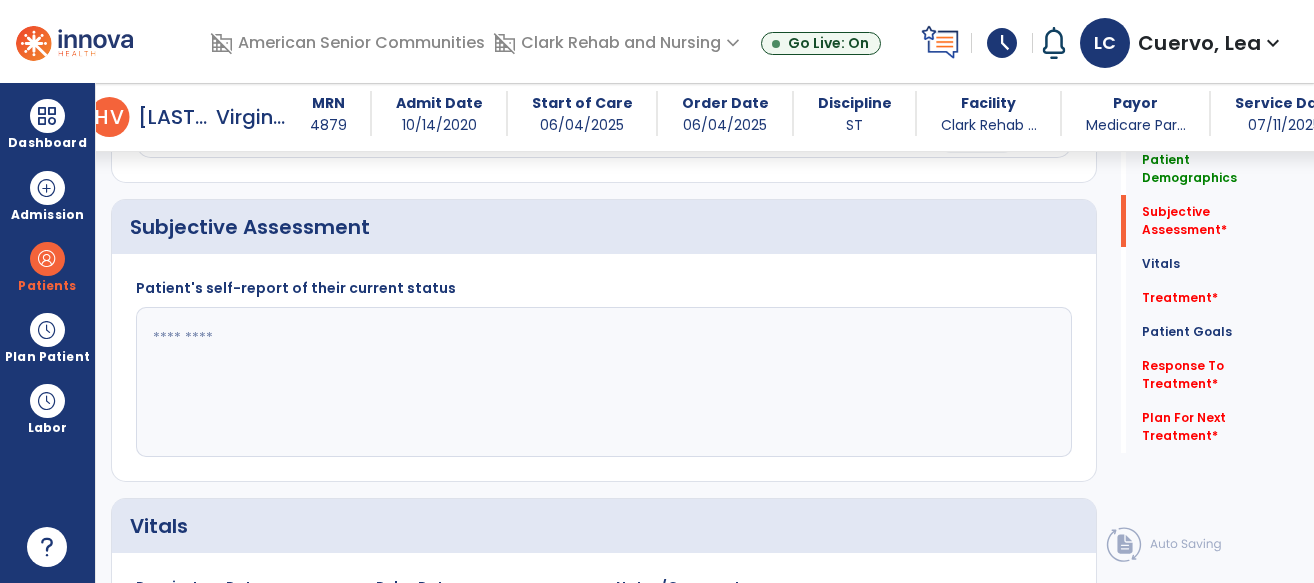 click 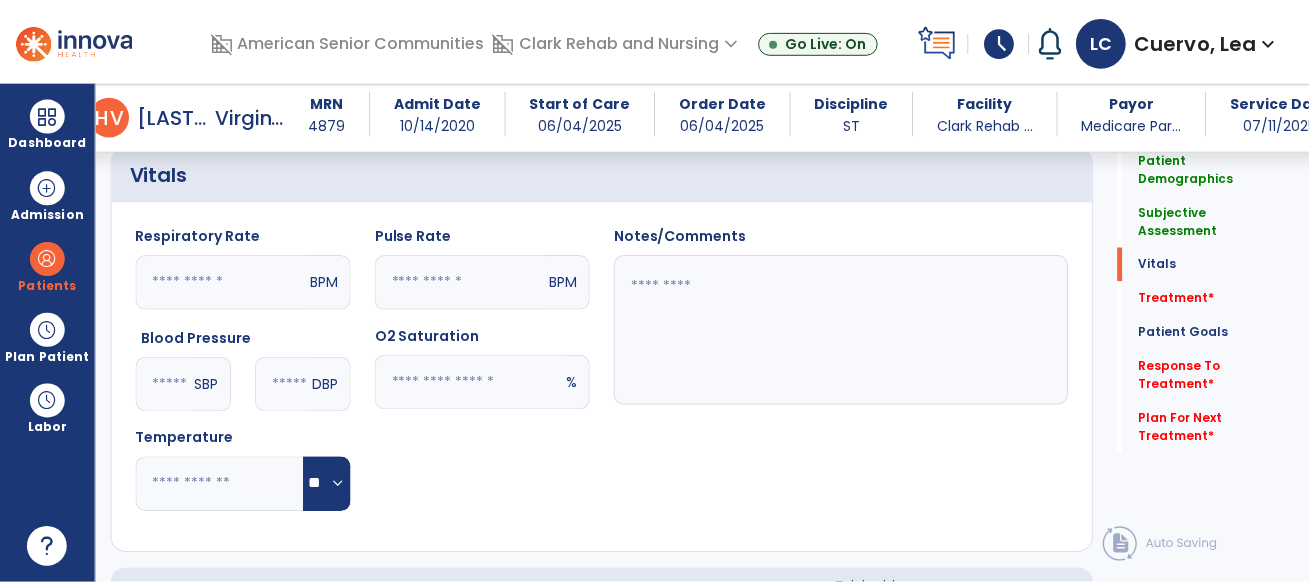 scroll, scrollTop: 954, scrollLeft: 0, axis: vertical 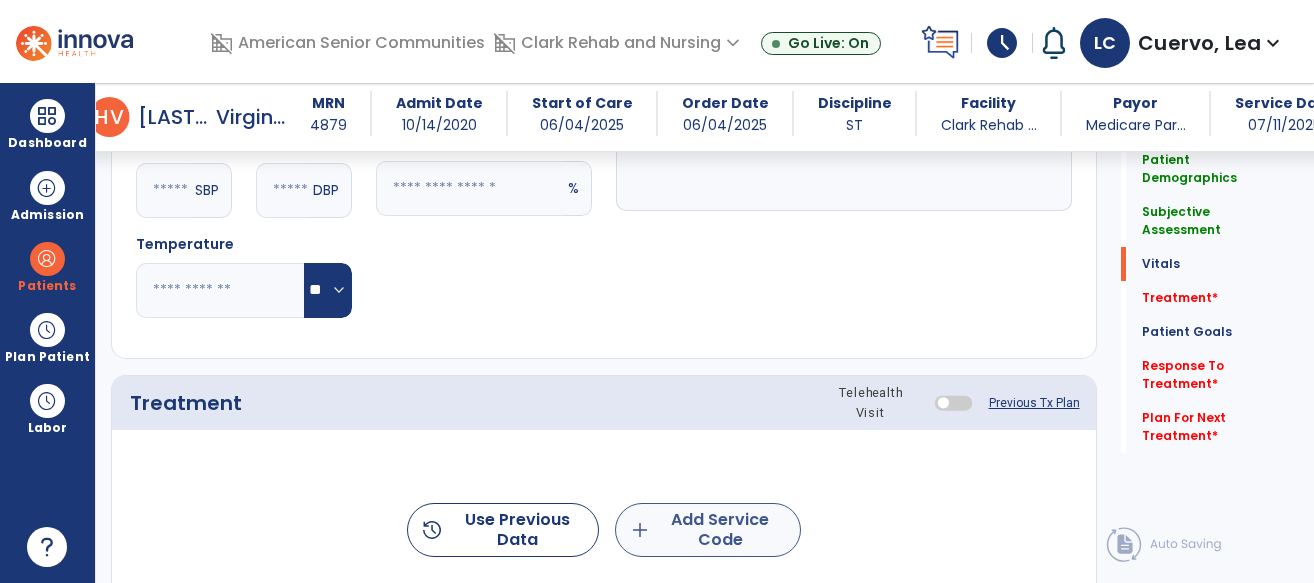 type on "**********" 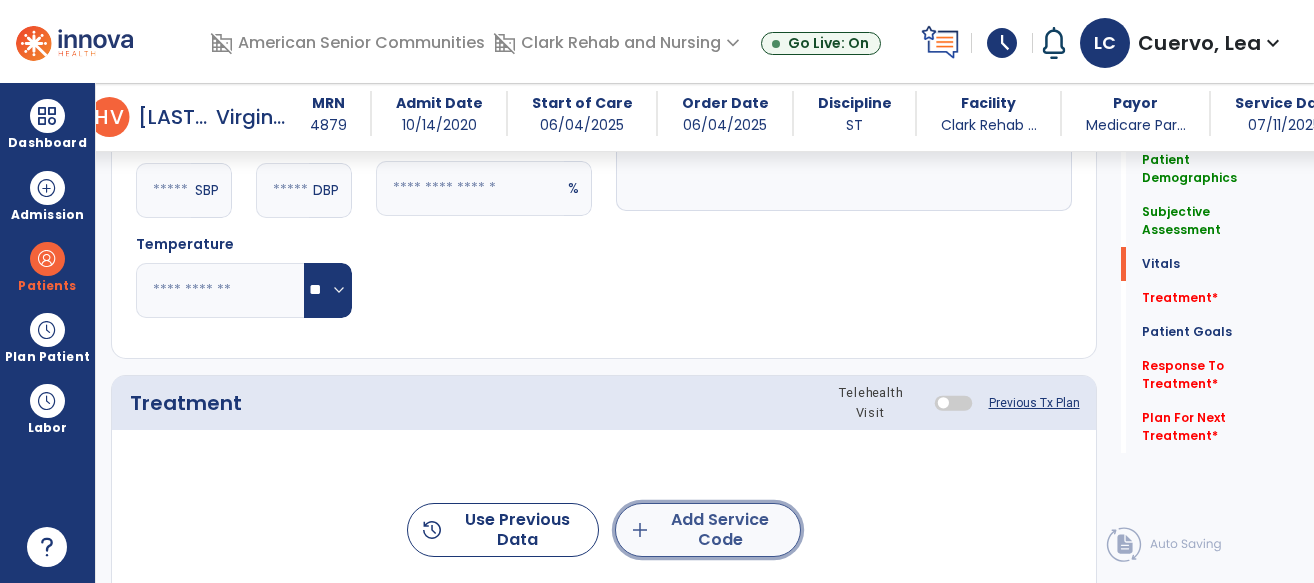 click on "add  Add Service Code" 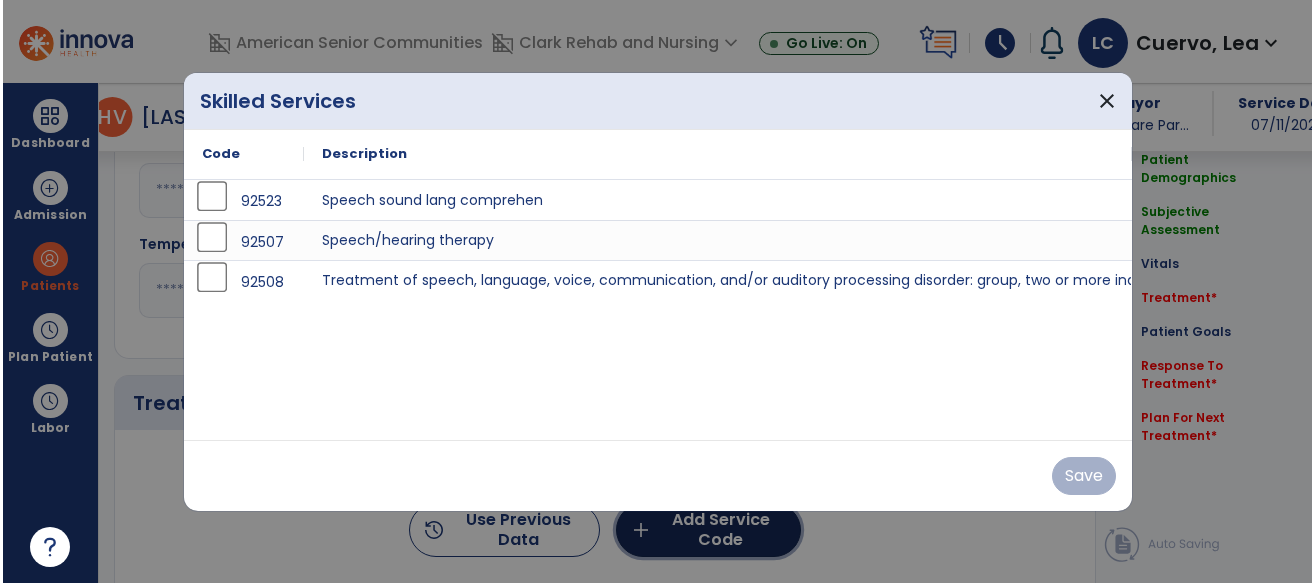 scroll, scrollTop: 954, scrollLeft: 0, axis: vertical 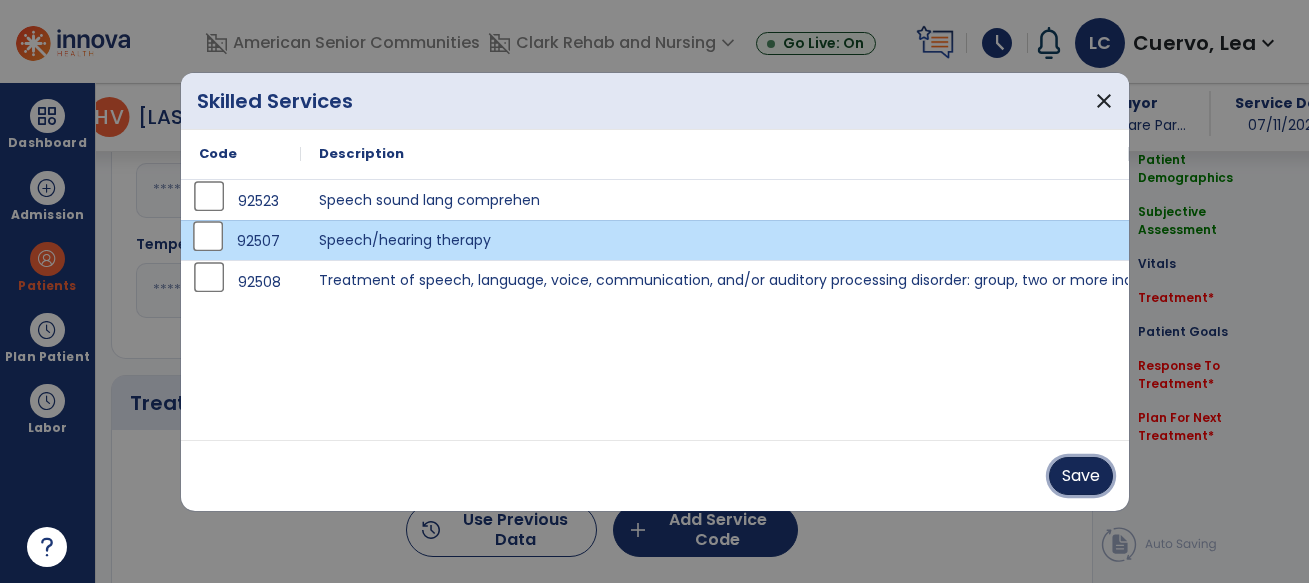 click on "Save" at bounding box center (1081, 476) 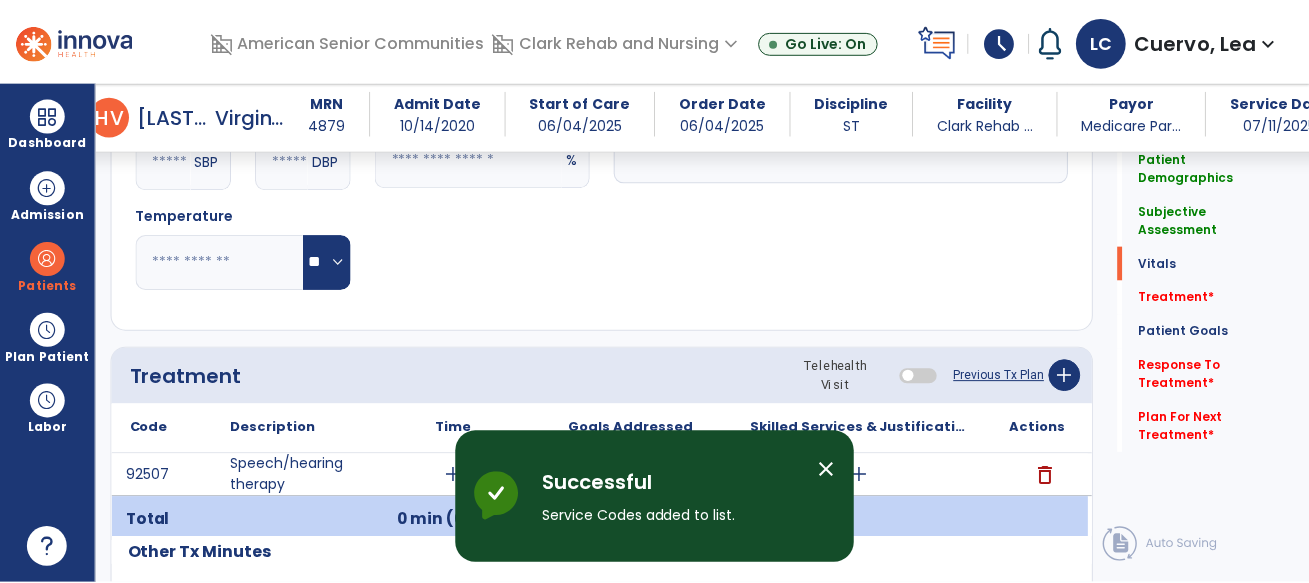 scroll, scrollTop: 1092, scrollLeft: 0, axis: vertical 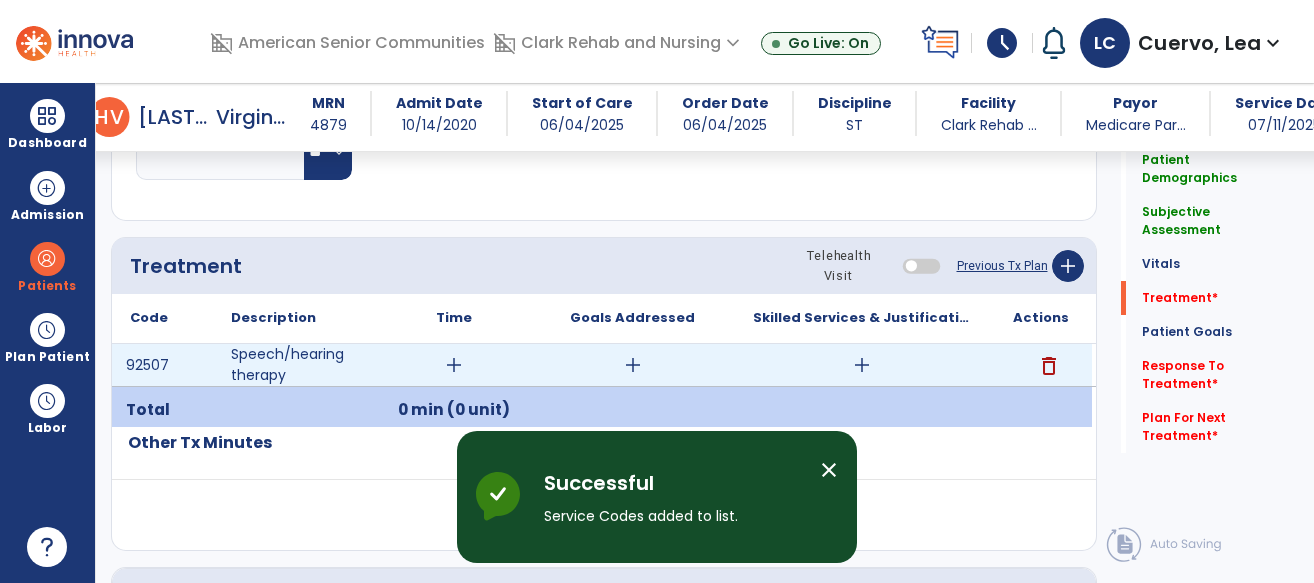 click on "add" at bounding box center (454, 365) 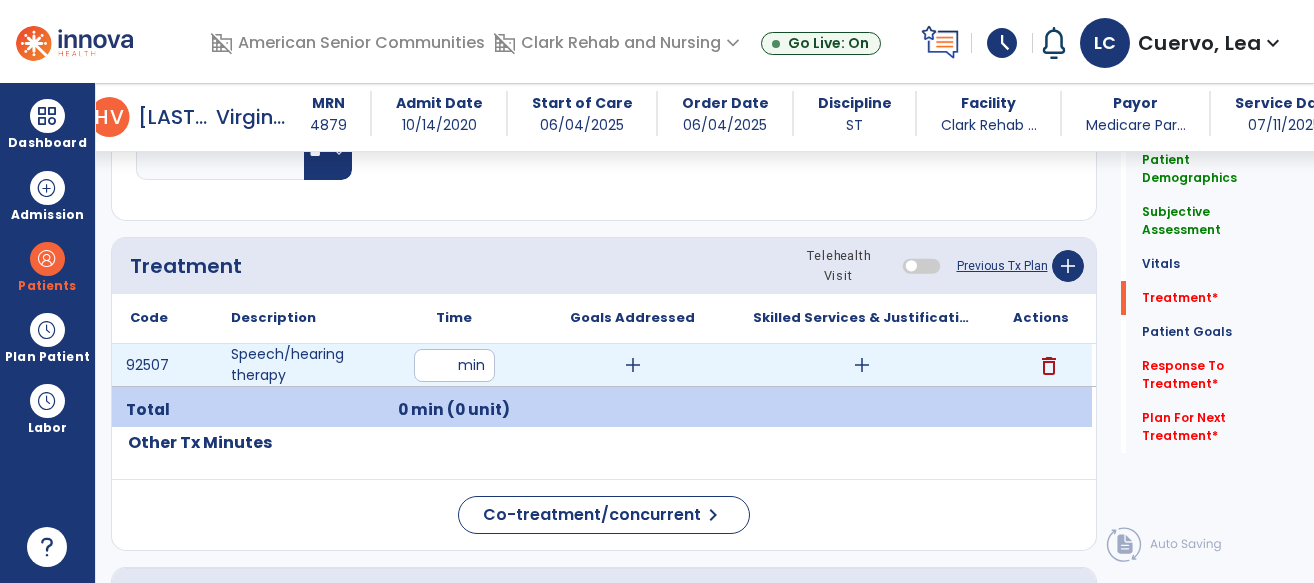 type on "**" 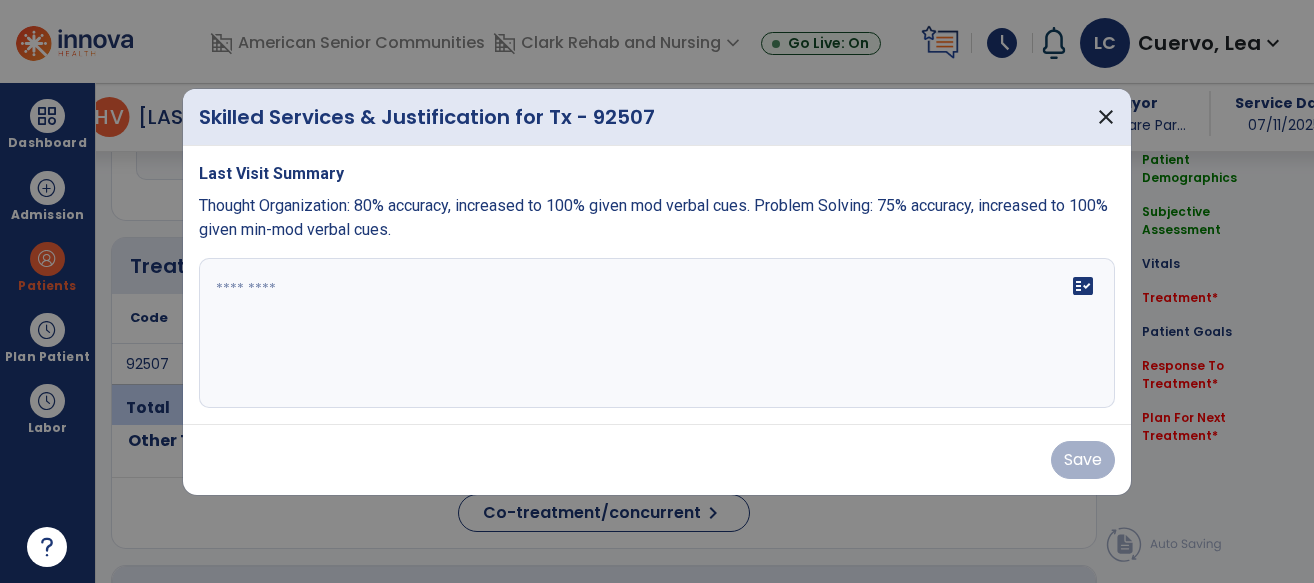 click on "fact_check" at bounding box center [657, 333] 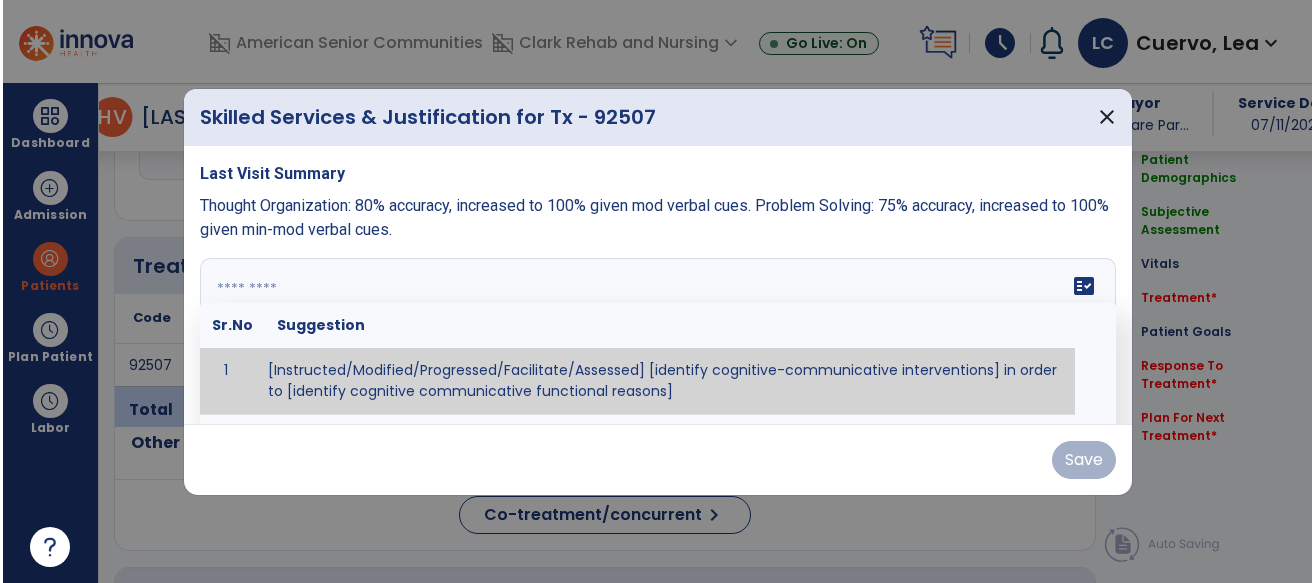 scroll, scrollTop: 1092, scrollLeft: 0, axis: vertical 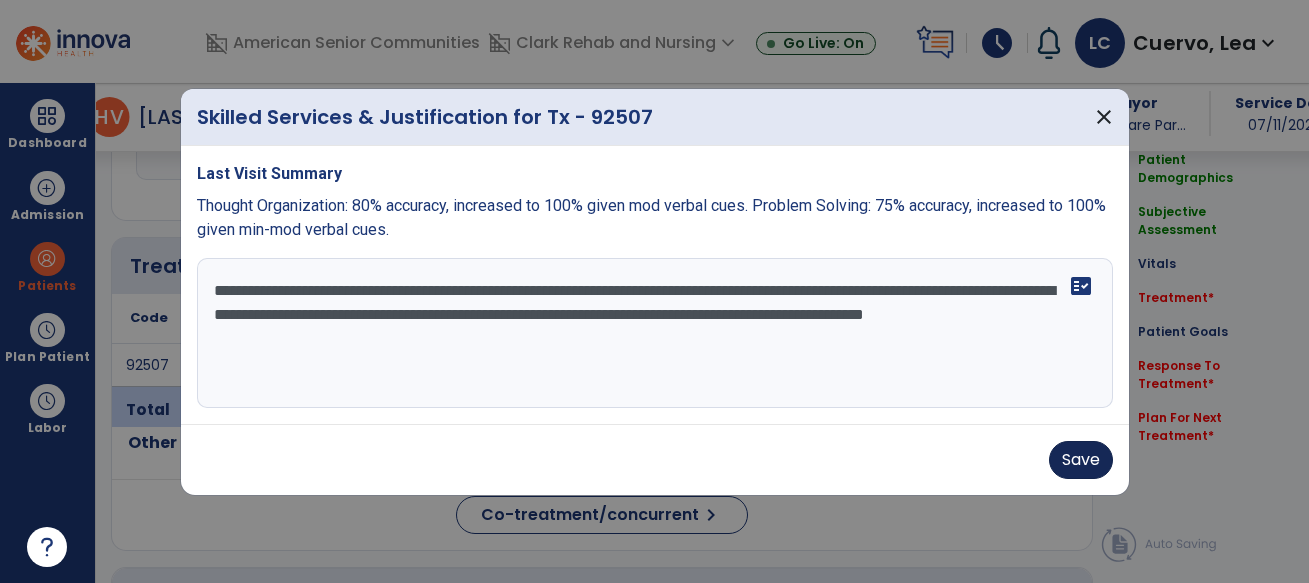type on "**********" 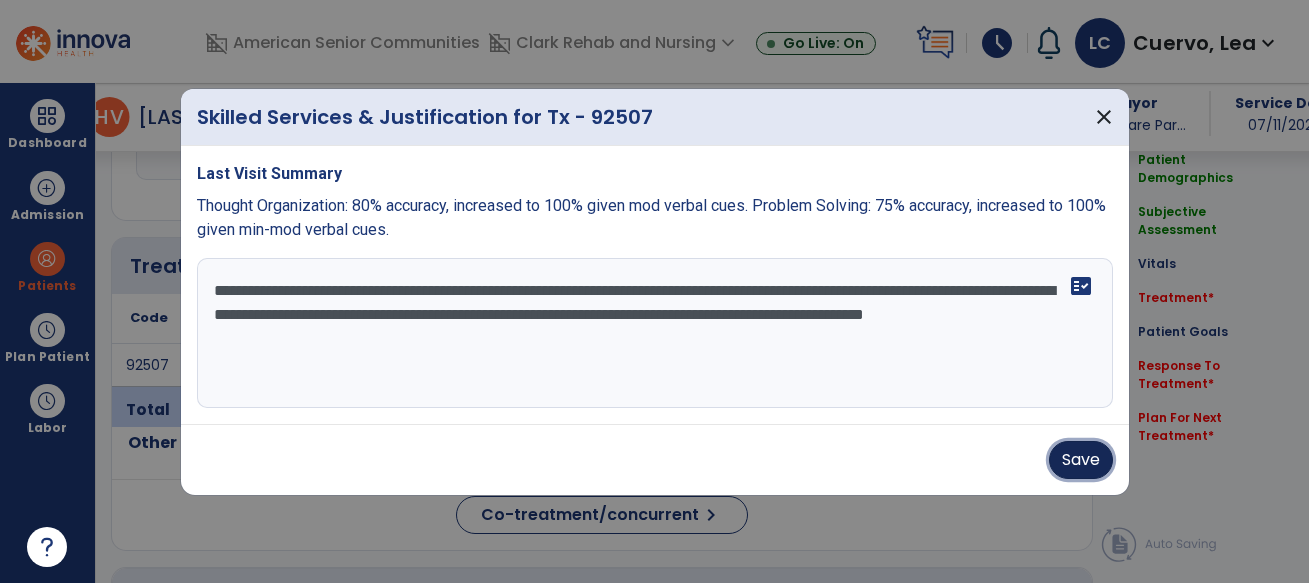 click on "Save" at bounding box center [1081, 460] 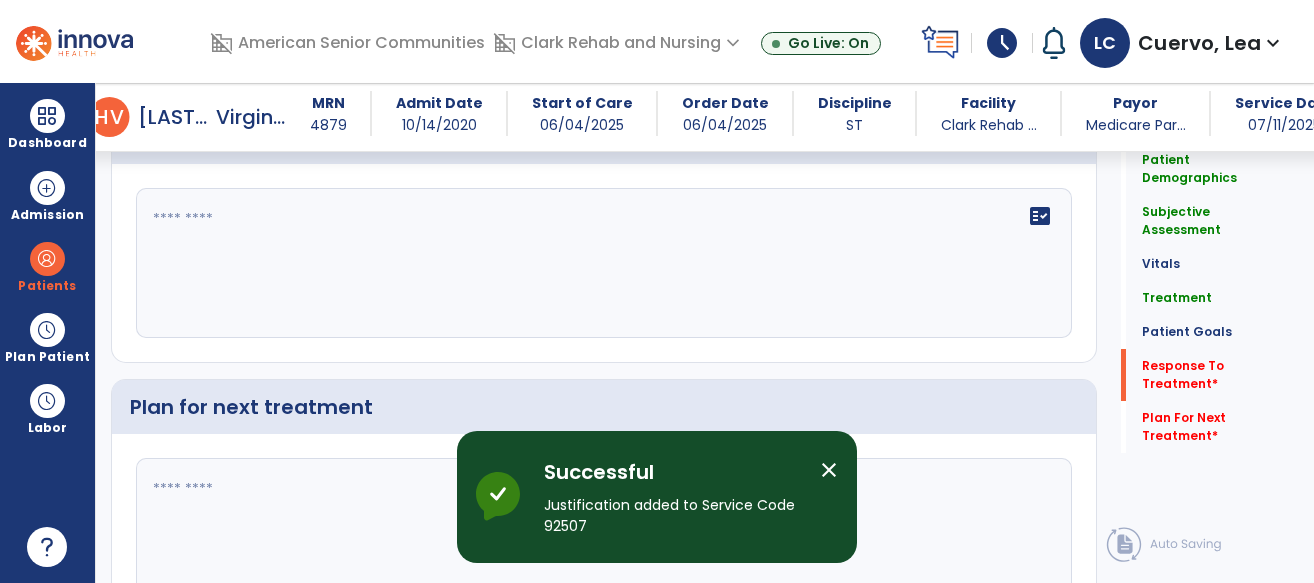 scroll, scrollTop: 2349, scrollLeft: 0, axis: vertical 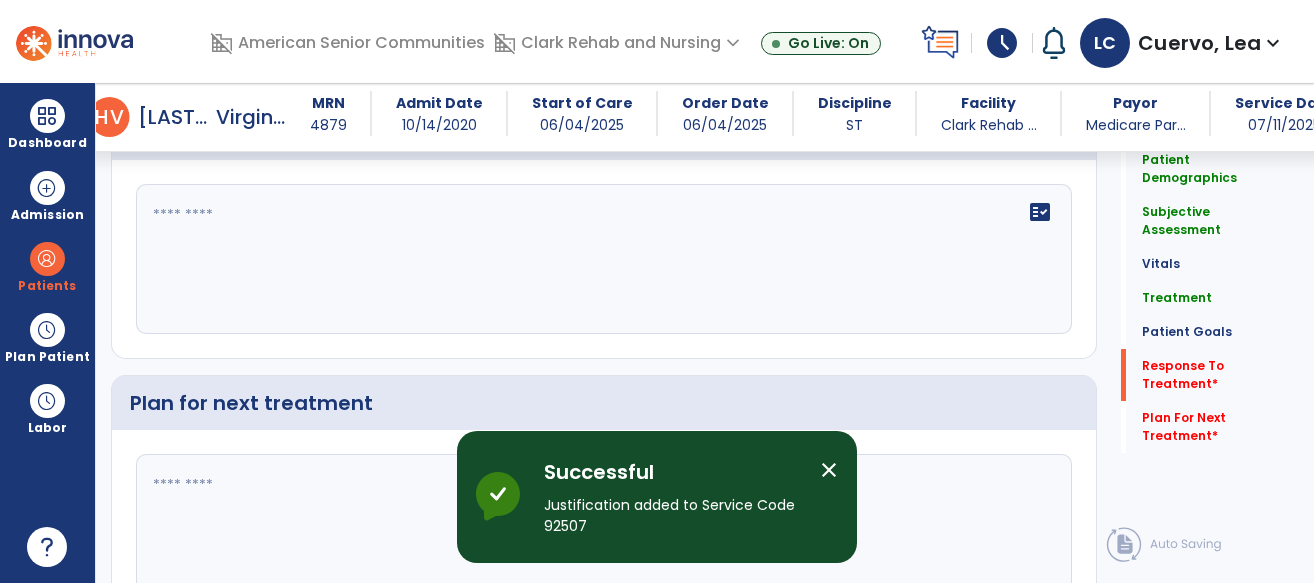 click on "fact_check" 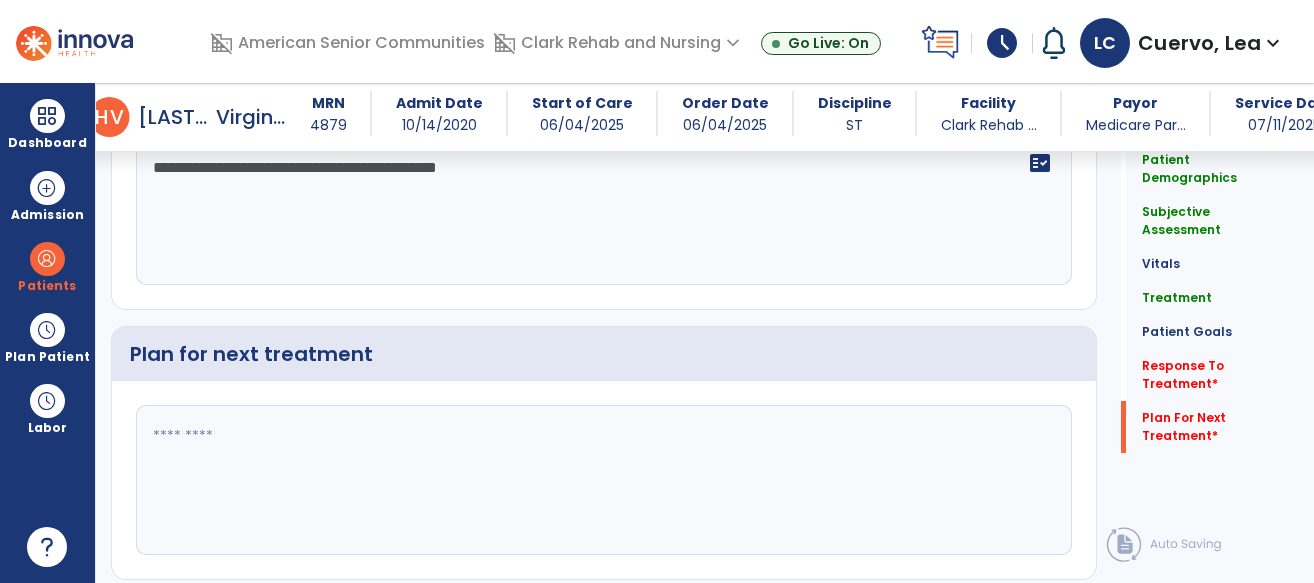 scroll, scrollTop: 2461, scrollLeft: 0, axis: vertical 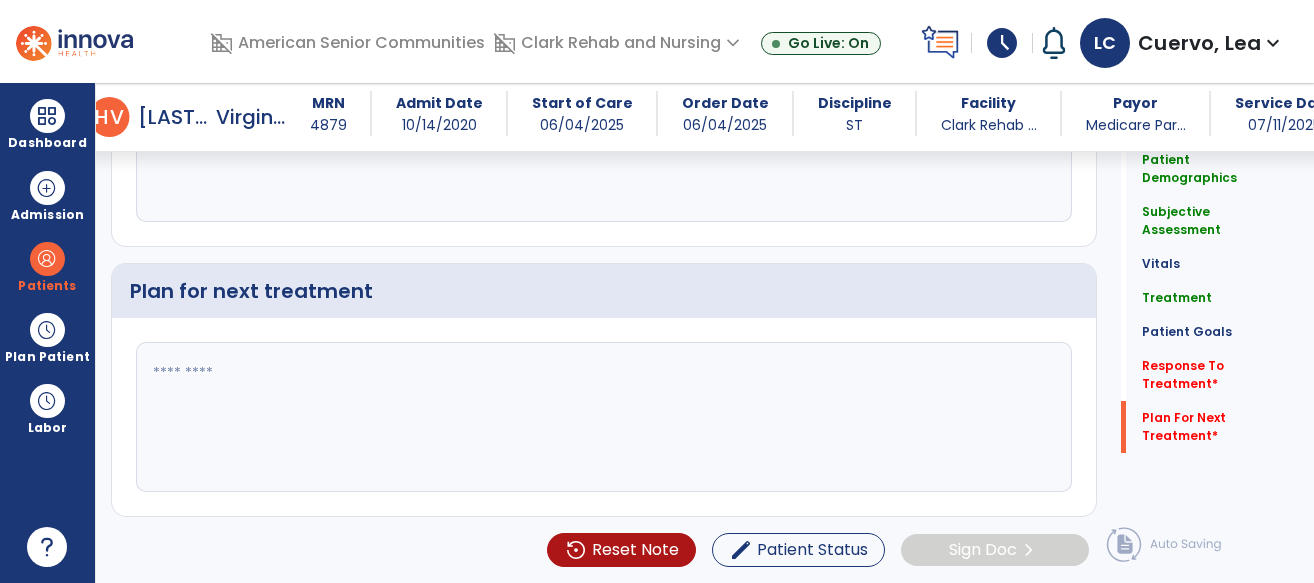 type on "**********" 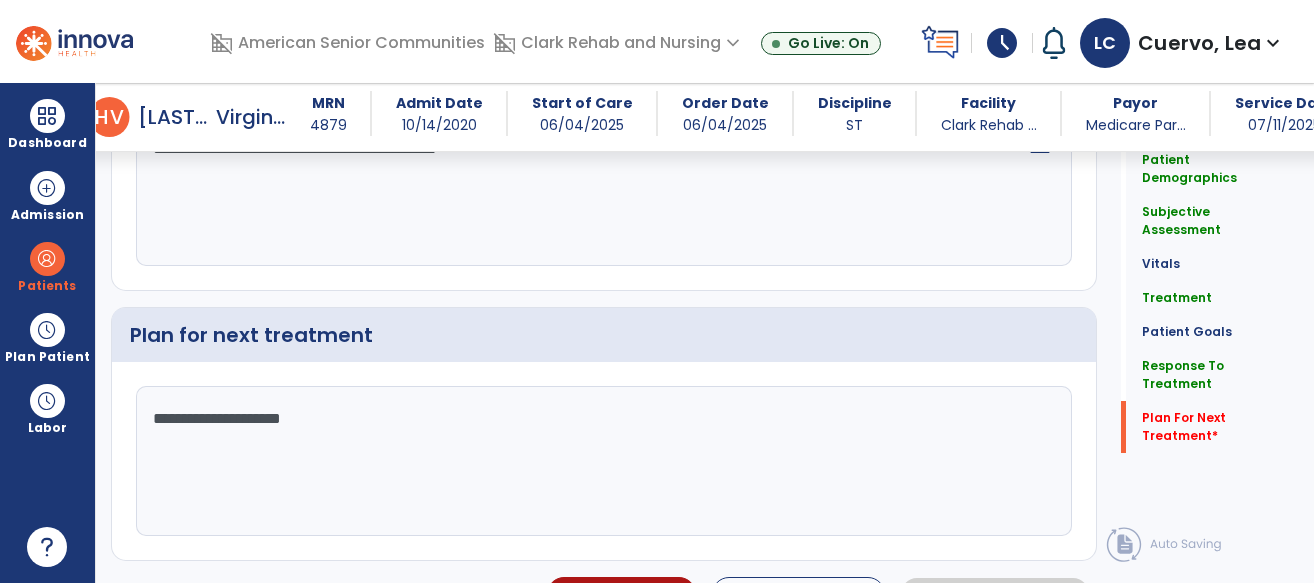 scroll, scrollTop: 2461, scrollLeft: 0, axis: vertical 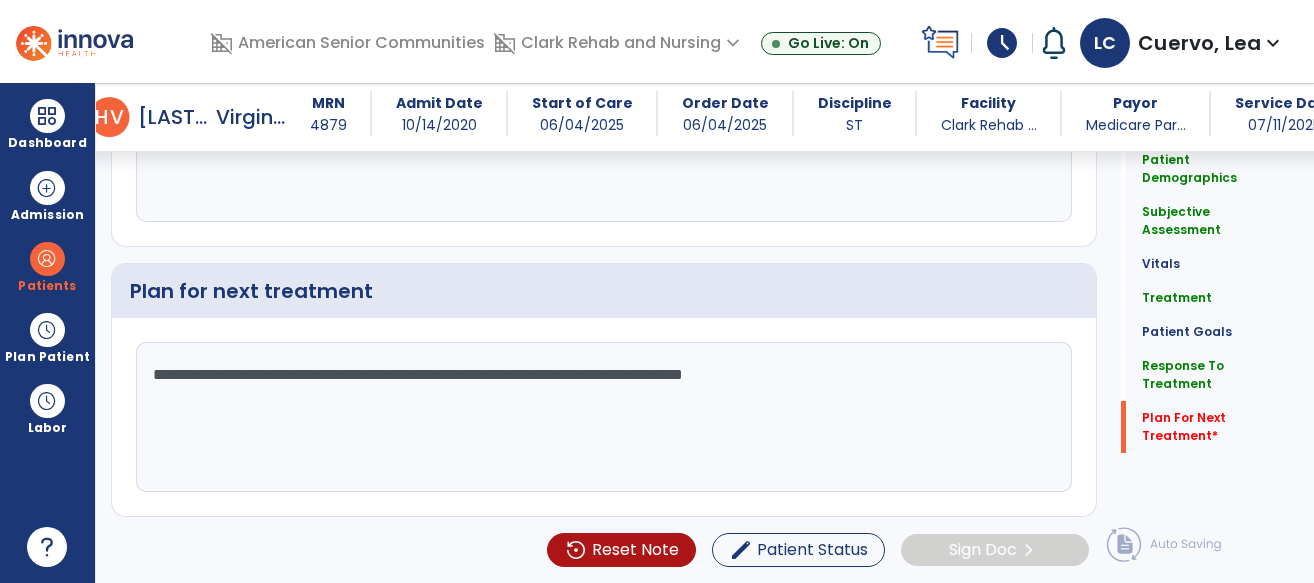click on "**********" 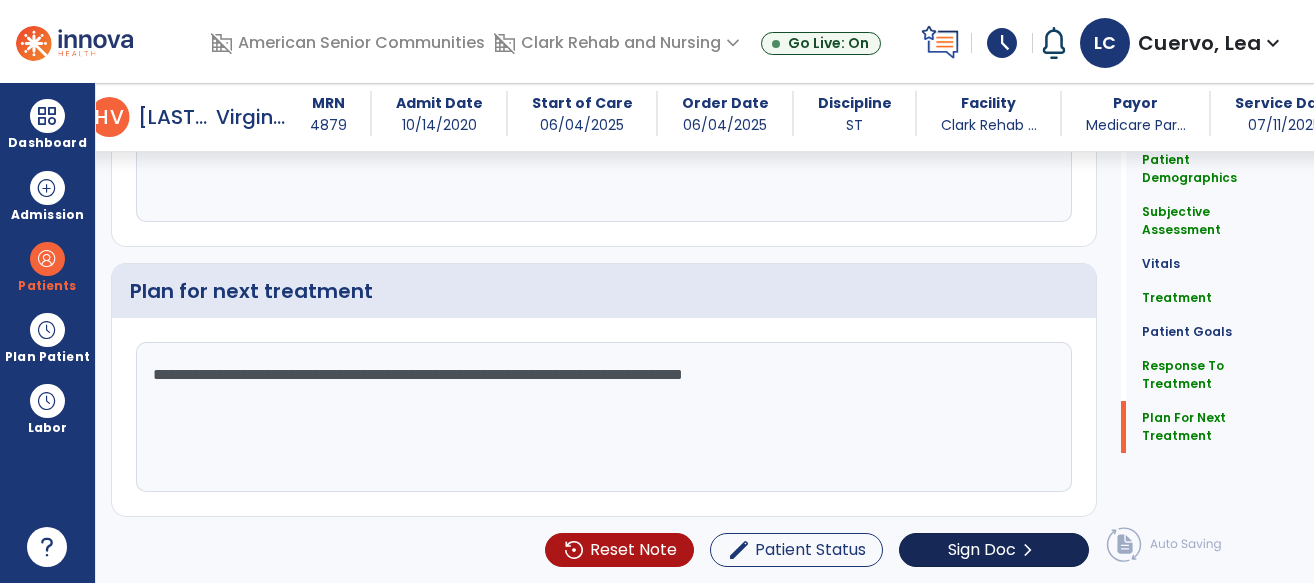 type on "**********" 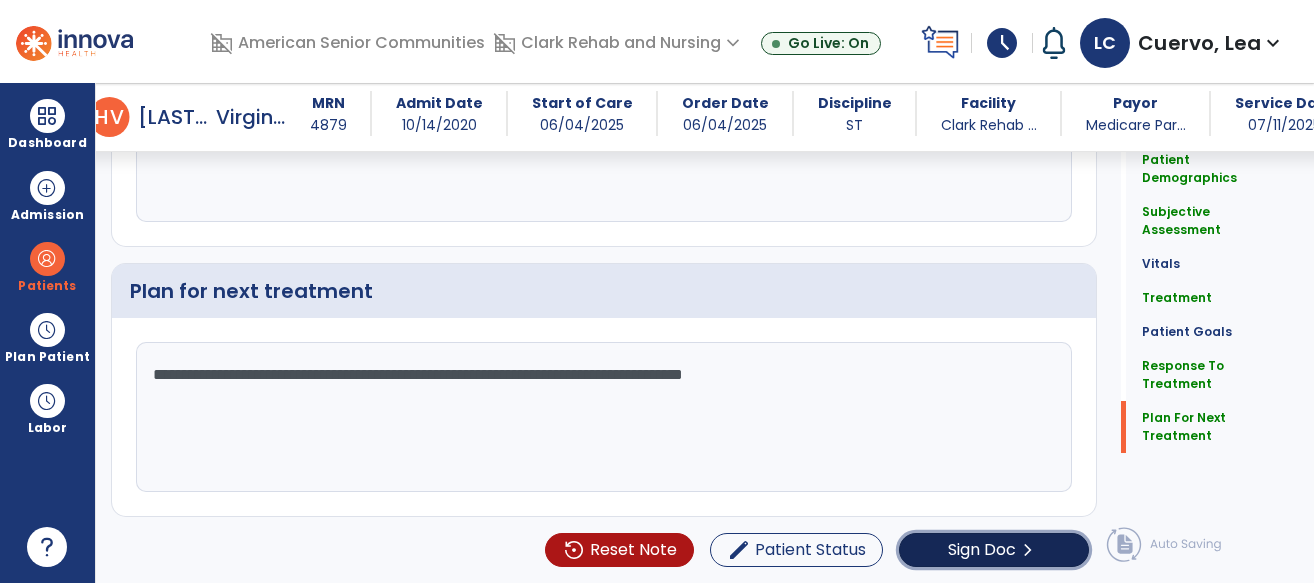 click on "chevron_right" 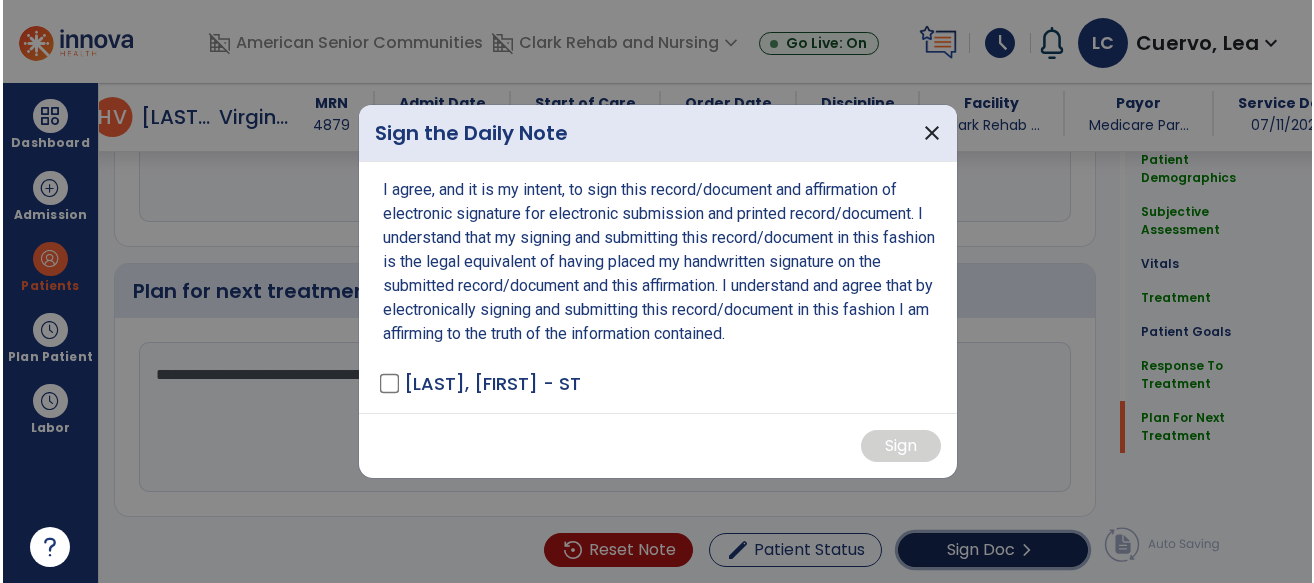 scroll, scrollTop: 2461, scrollLeft: 0, axis: vertical 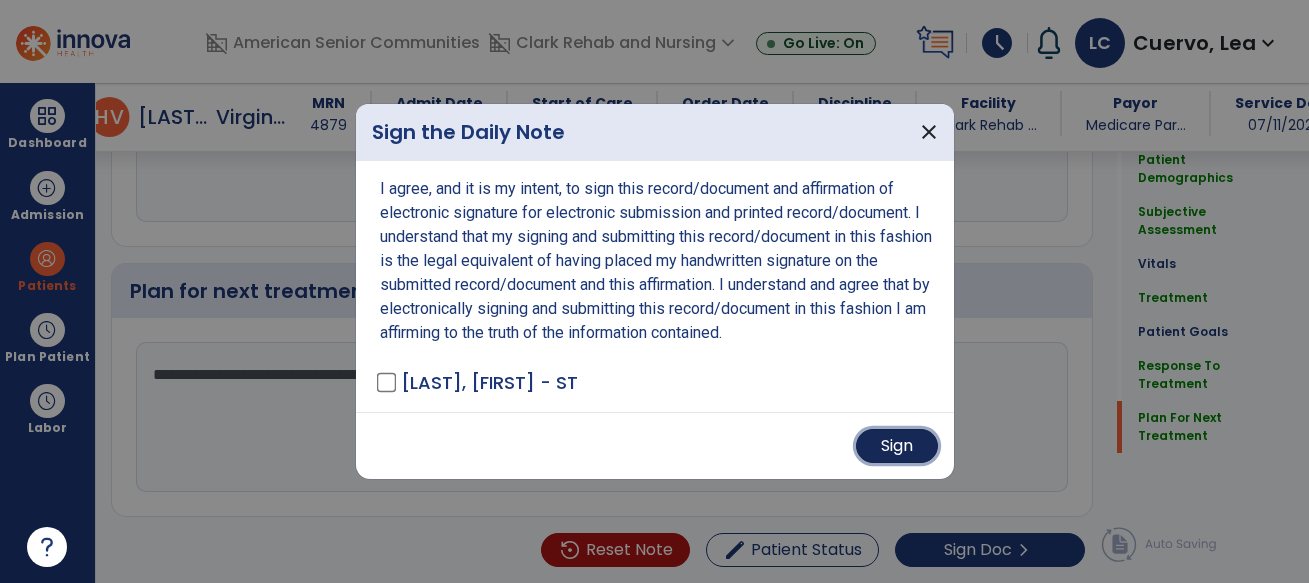 click on "Sign" at bounding box center [897, 446] 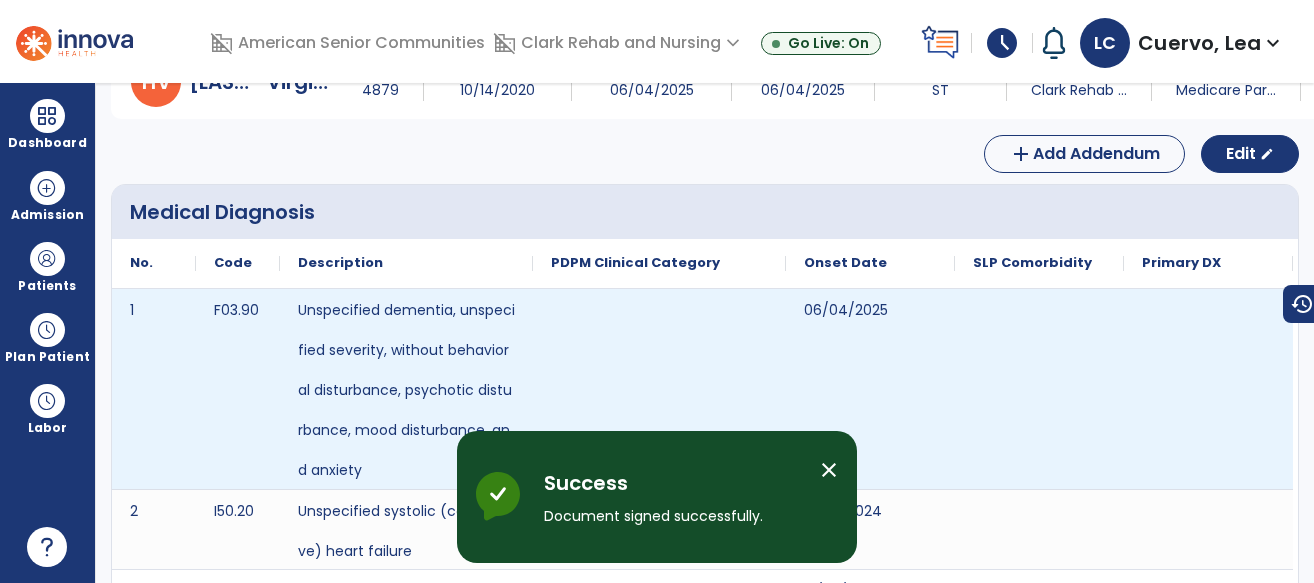 scroll, scrollTop: 0, scrollLeft: 0, axis: both 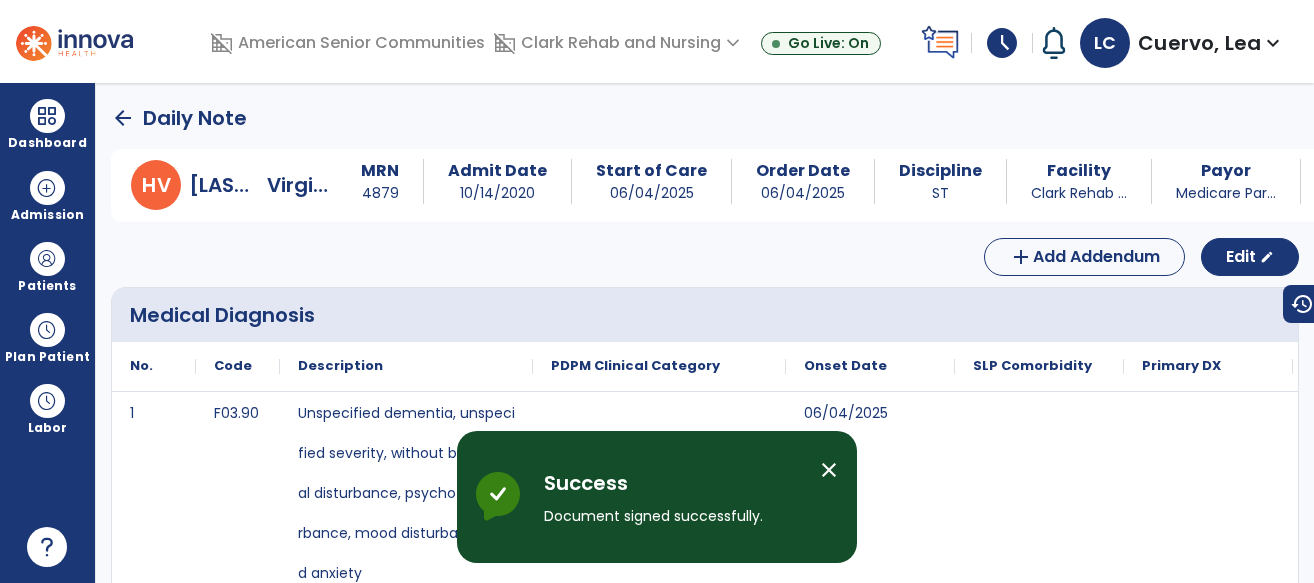 click on "arrow_back" 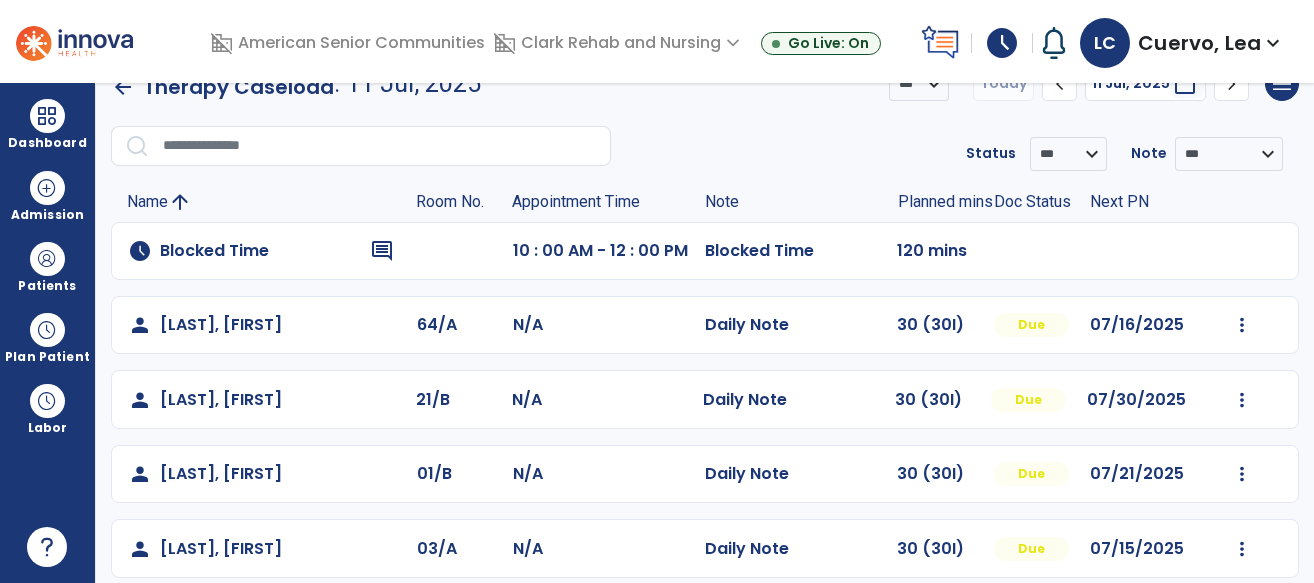 scroll, scrollTop: 0, scrollLeft: 0, axis: both 